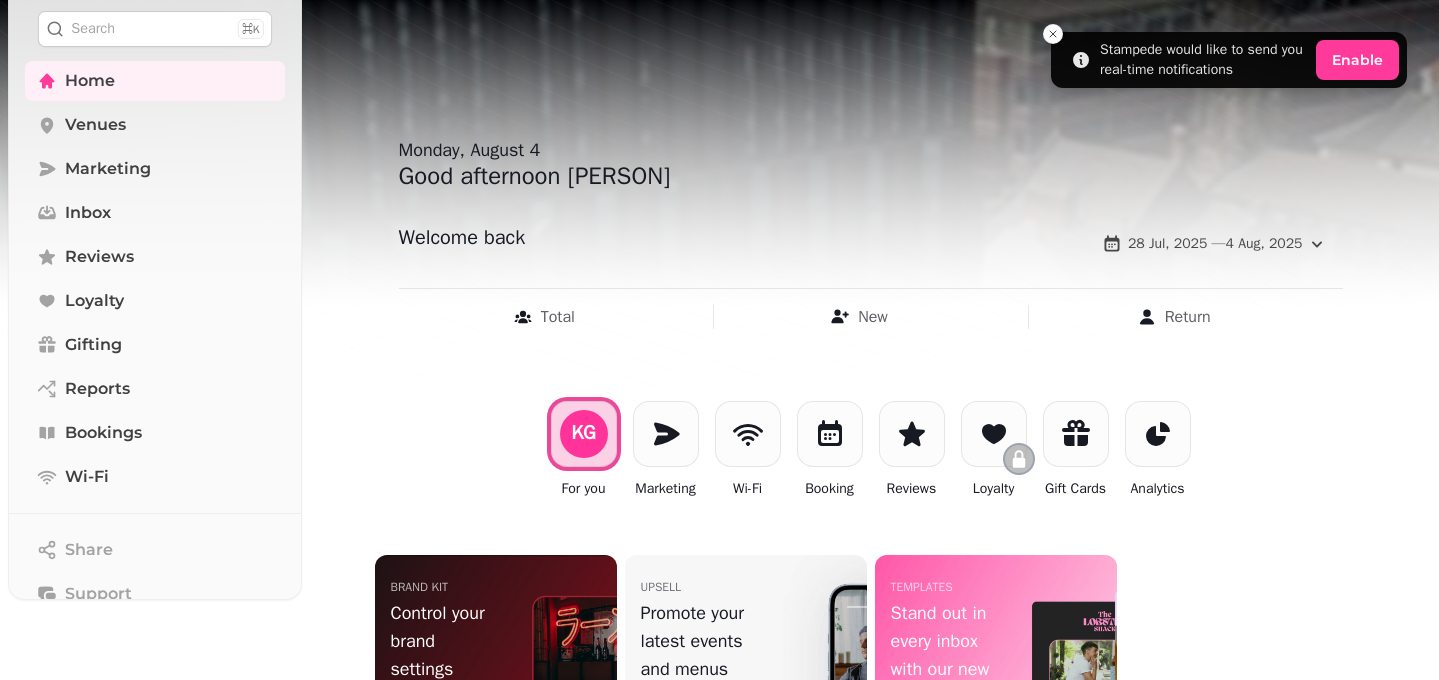 scroll, scrollTop: 0, scrollLeft: 0, axis: both 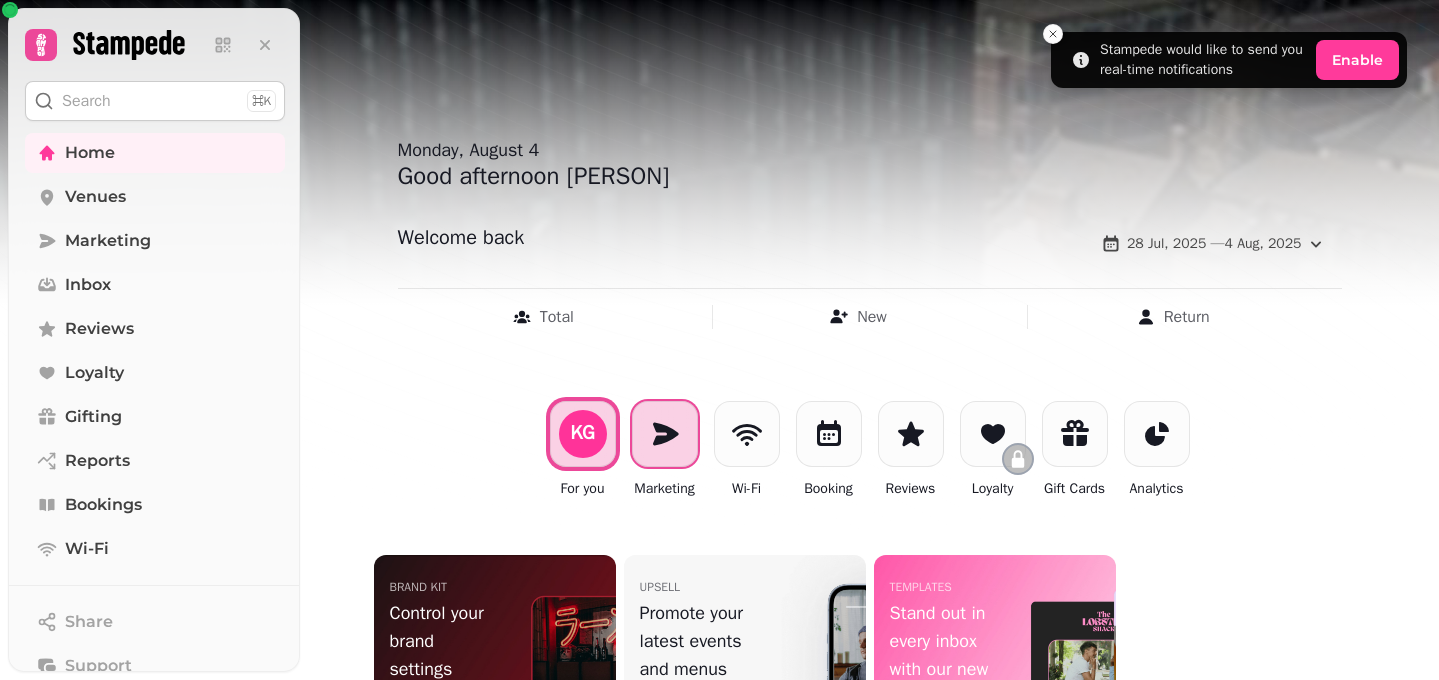 click 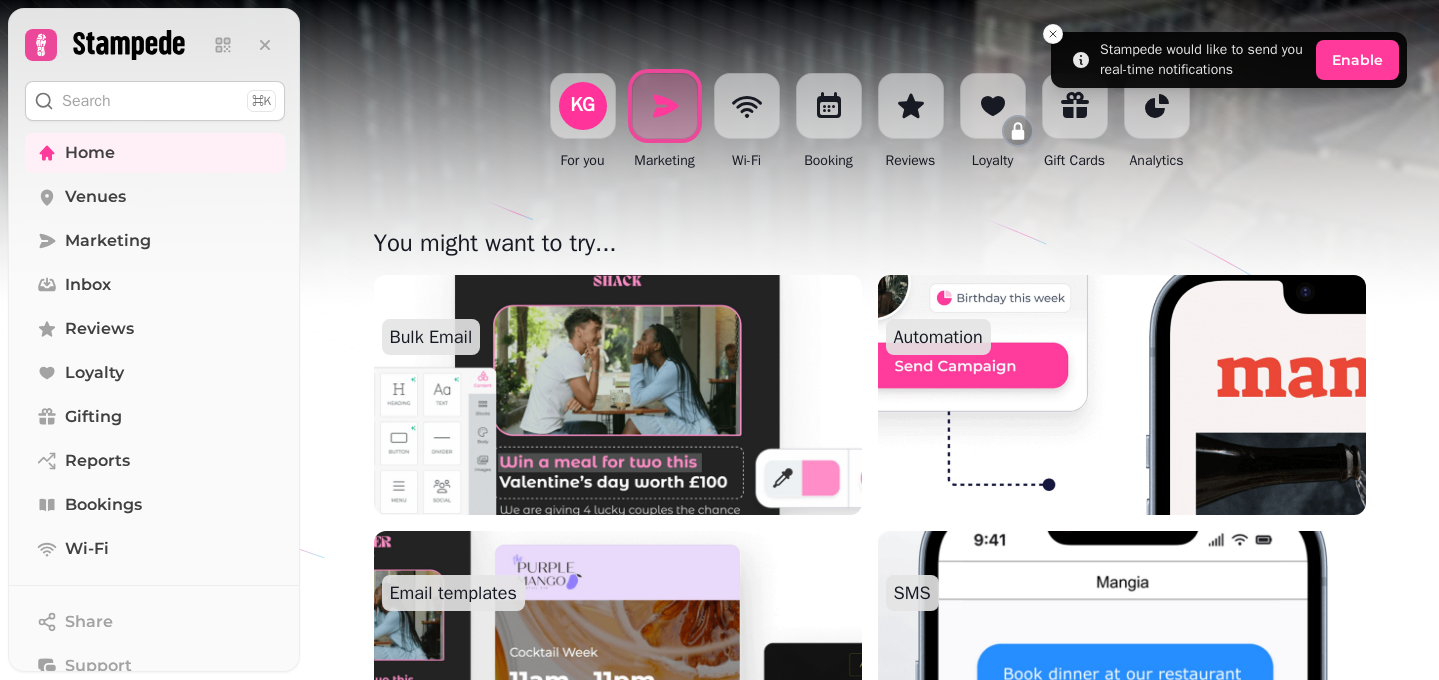scroll, scrollTop: 130, scrollLeft: 0, axis: vertical 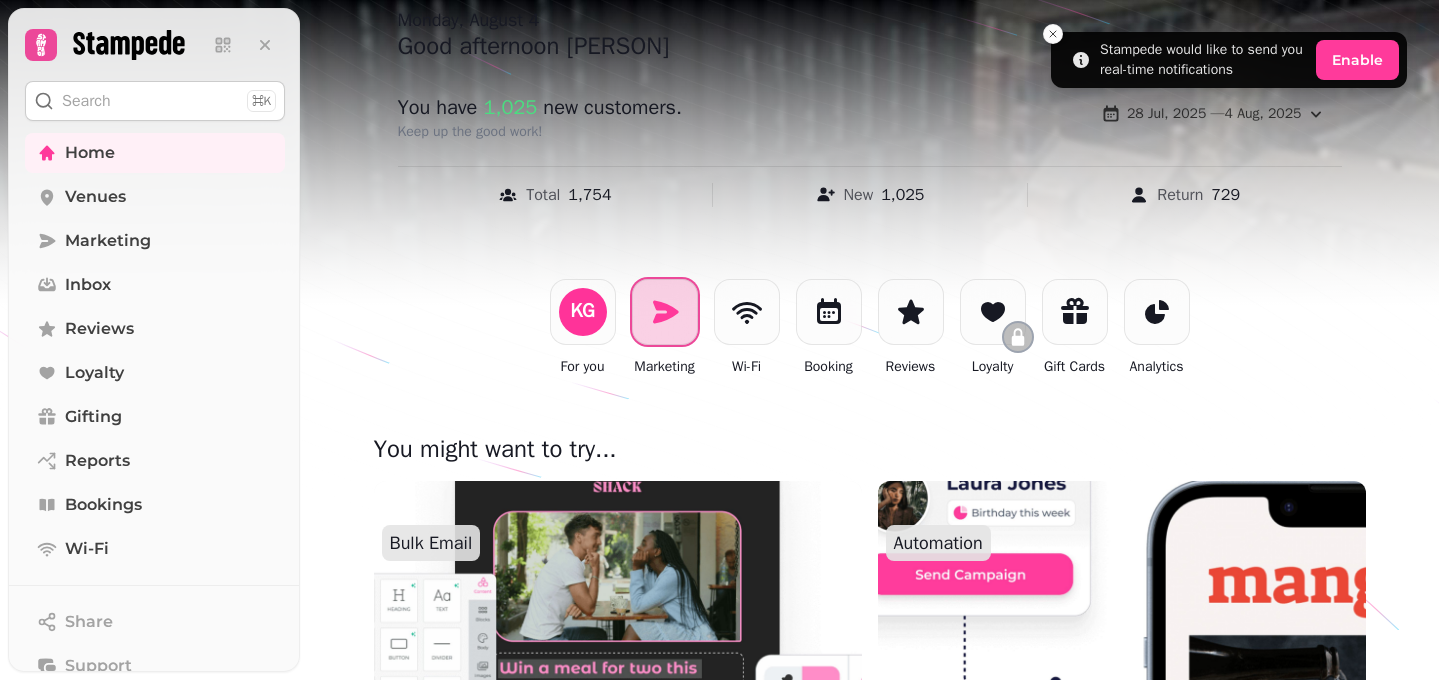 click at bounding box center (665, 312) 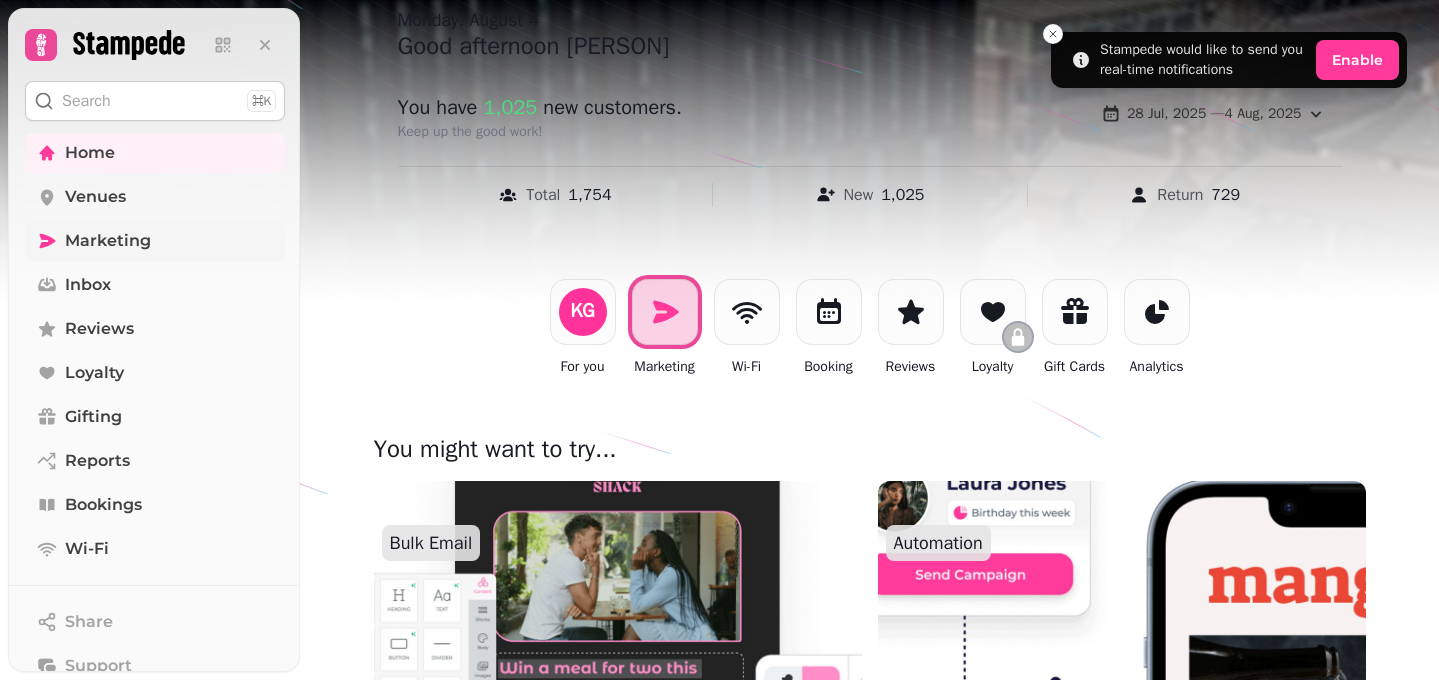 click on "Marketing" at bounding box center [155, 241] 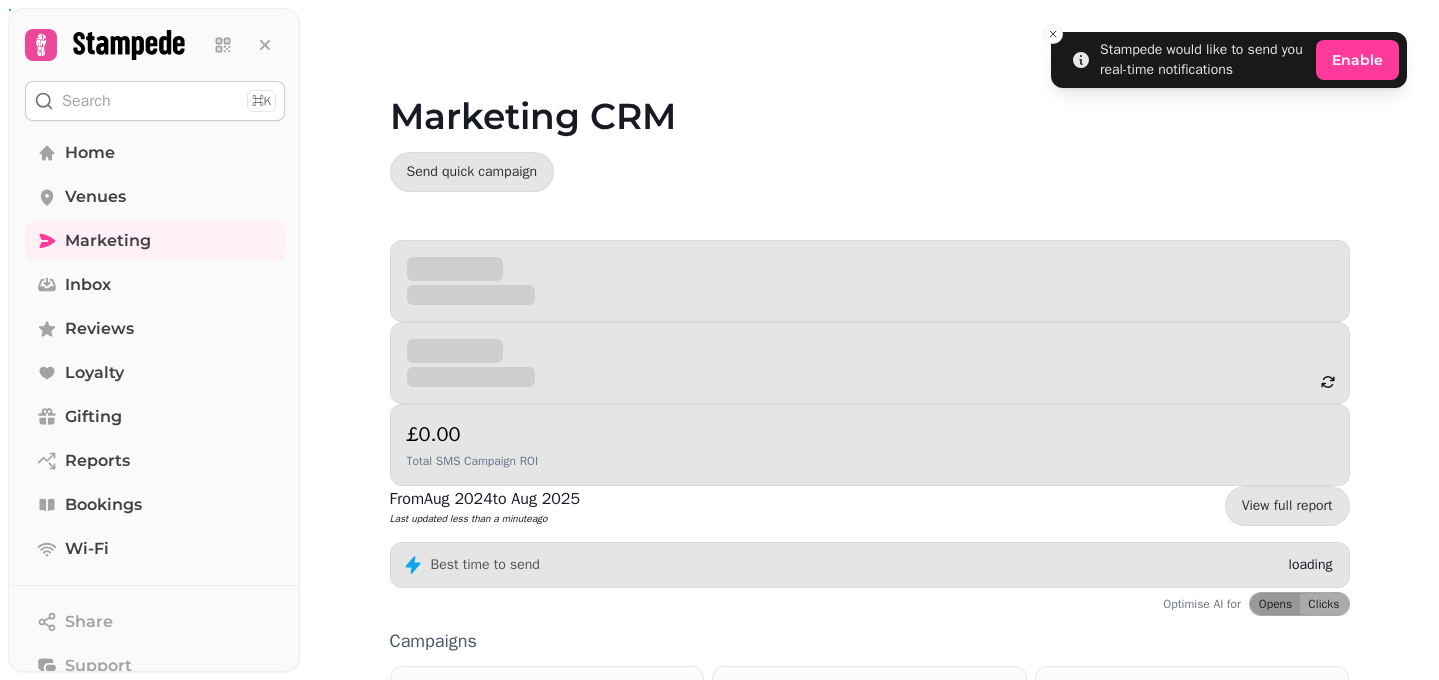 scroll, scrollTop: 452, scrollLeft: 0, axis: vertical 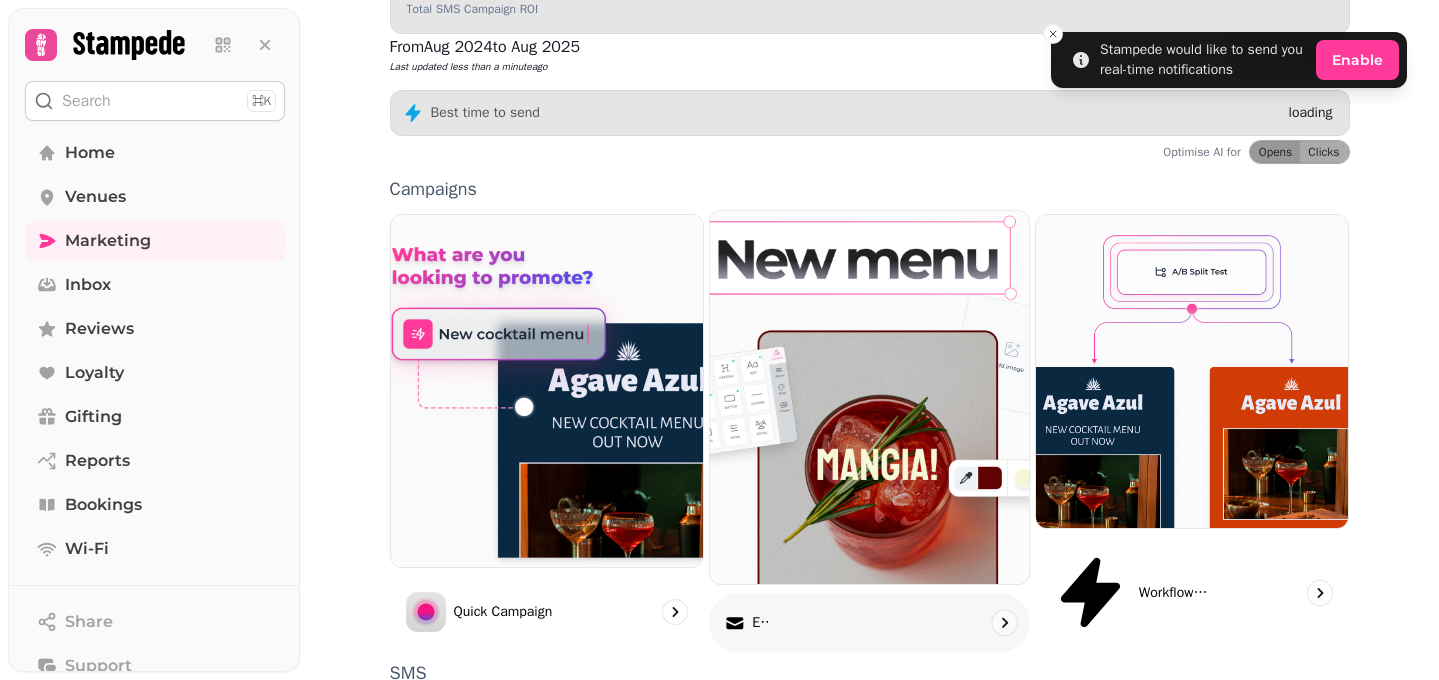 click on "Email" at bounding box center (869, 623) 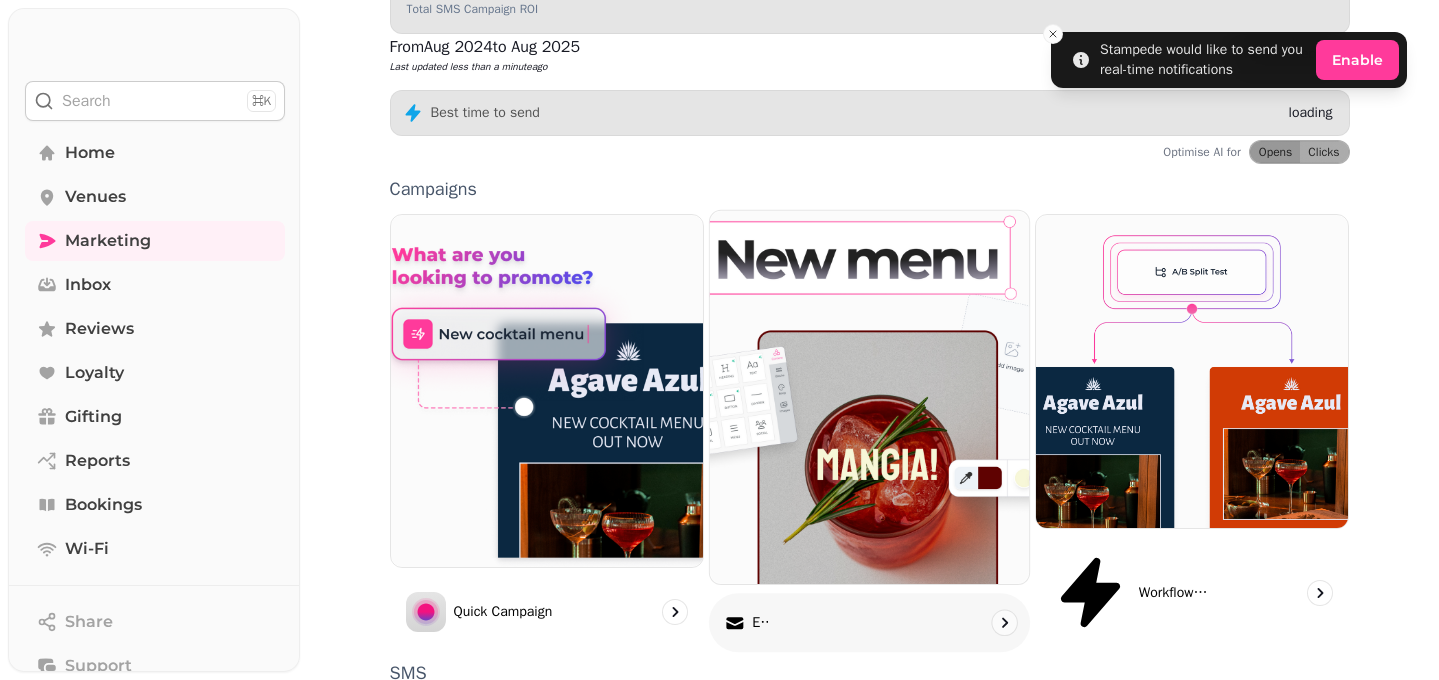 scroll, scrollTop: 0, scrollLeft: 0, axis: both 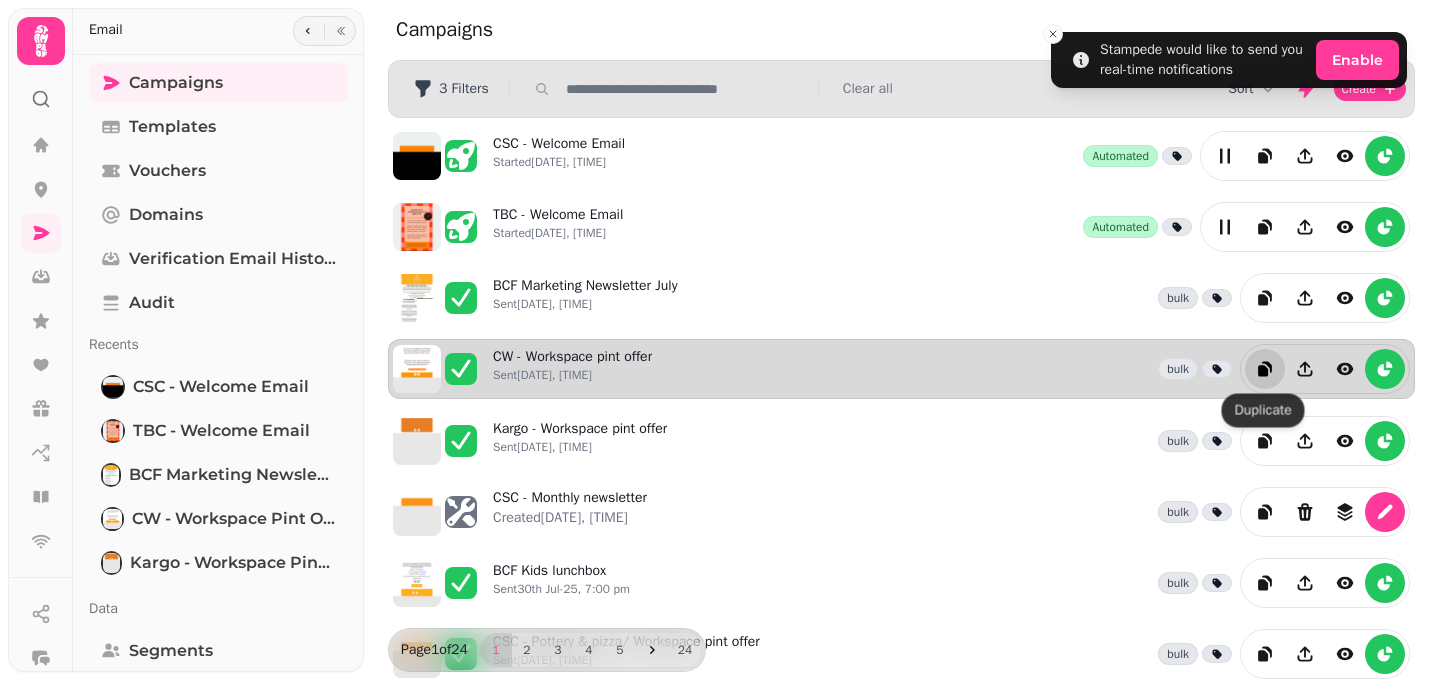 click at bounding box center [1265, 369] 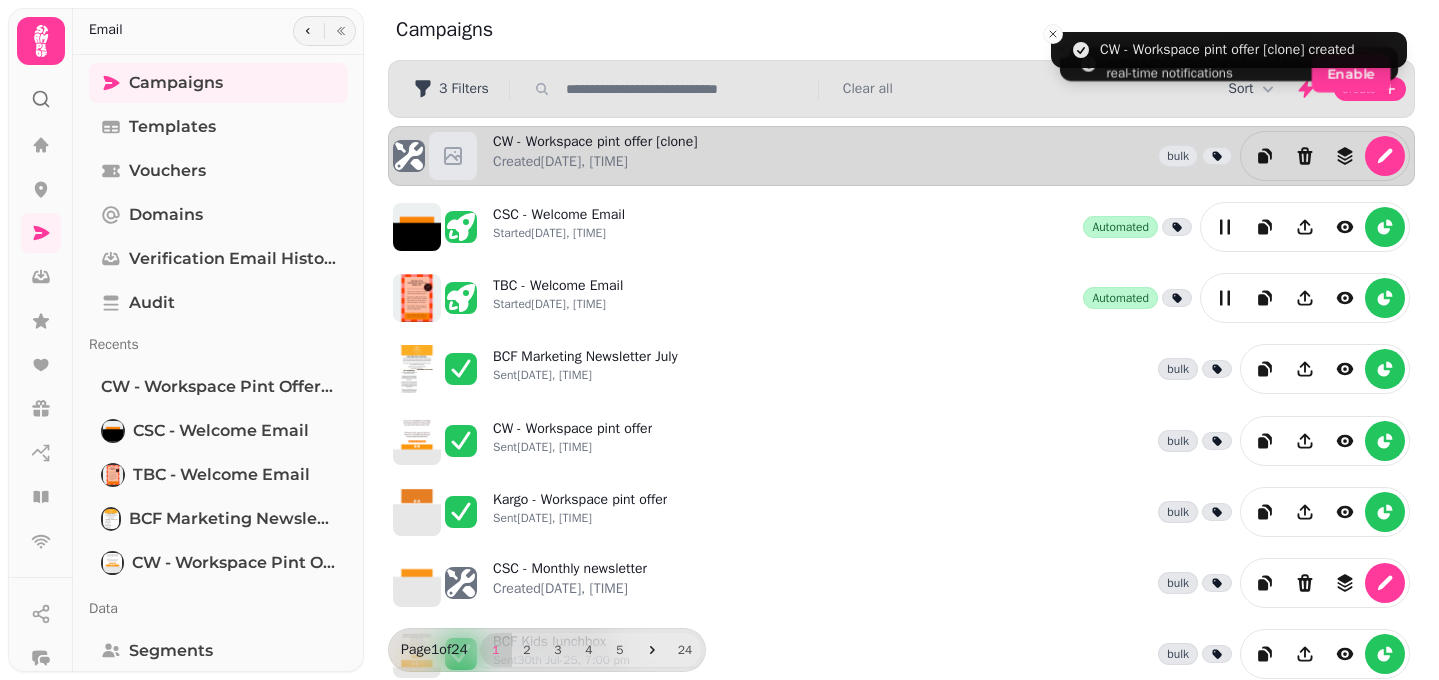 click on "CW - Workspace pint offer [clone] Created  4th Aug-25, 3:13 pm bulk" at bounding box center [951, 156] 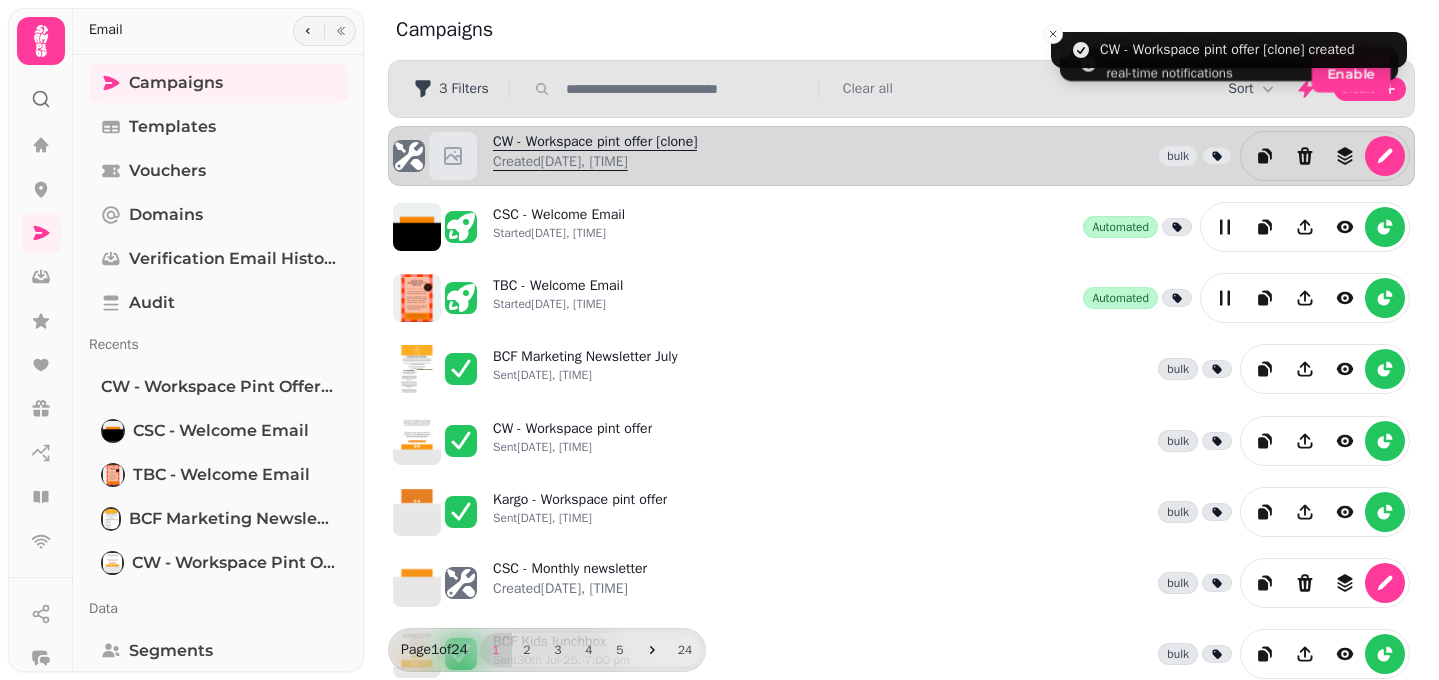 click on "CW - Workspace pint offer [clone] Created  4th Aug-25, 3:13 pm" at bounding box center (595, 156) 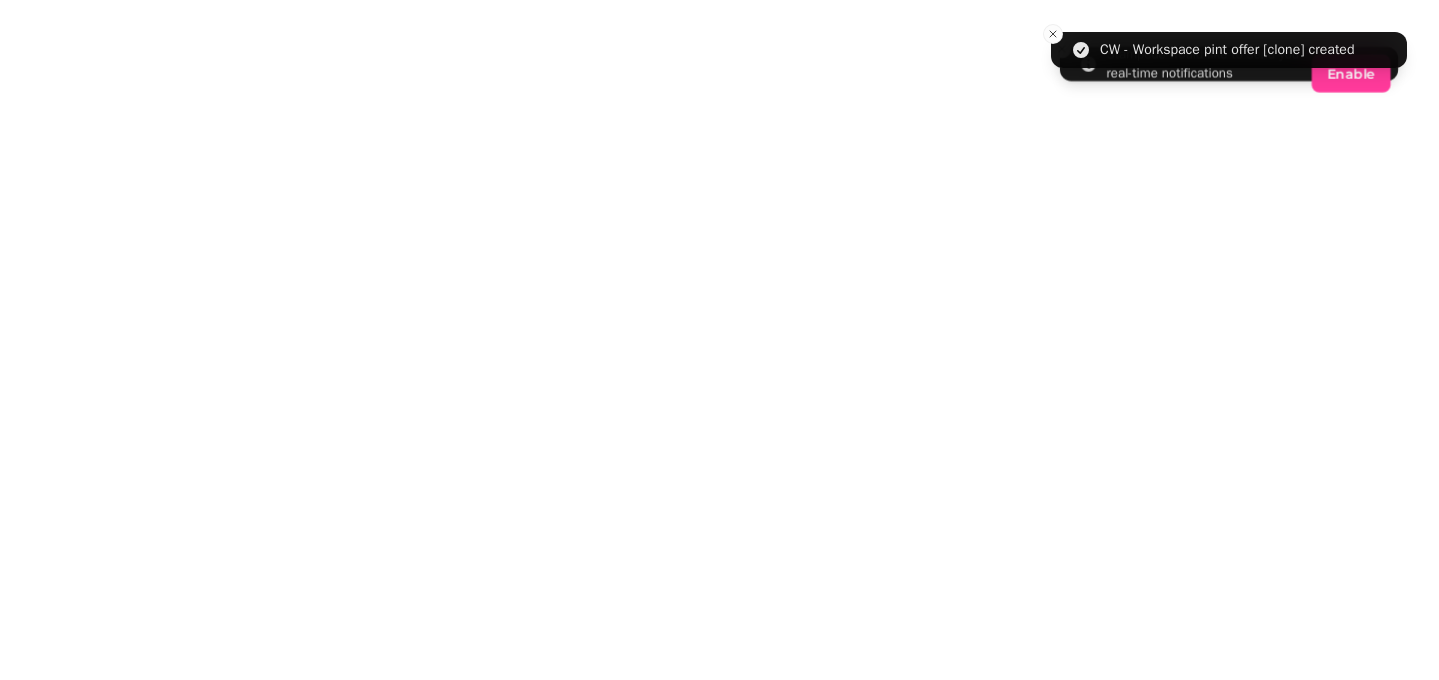 select on "**********" 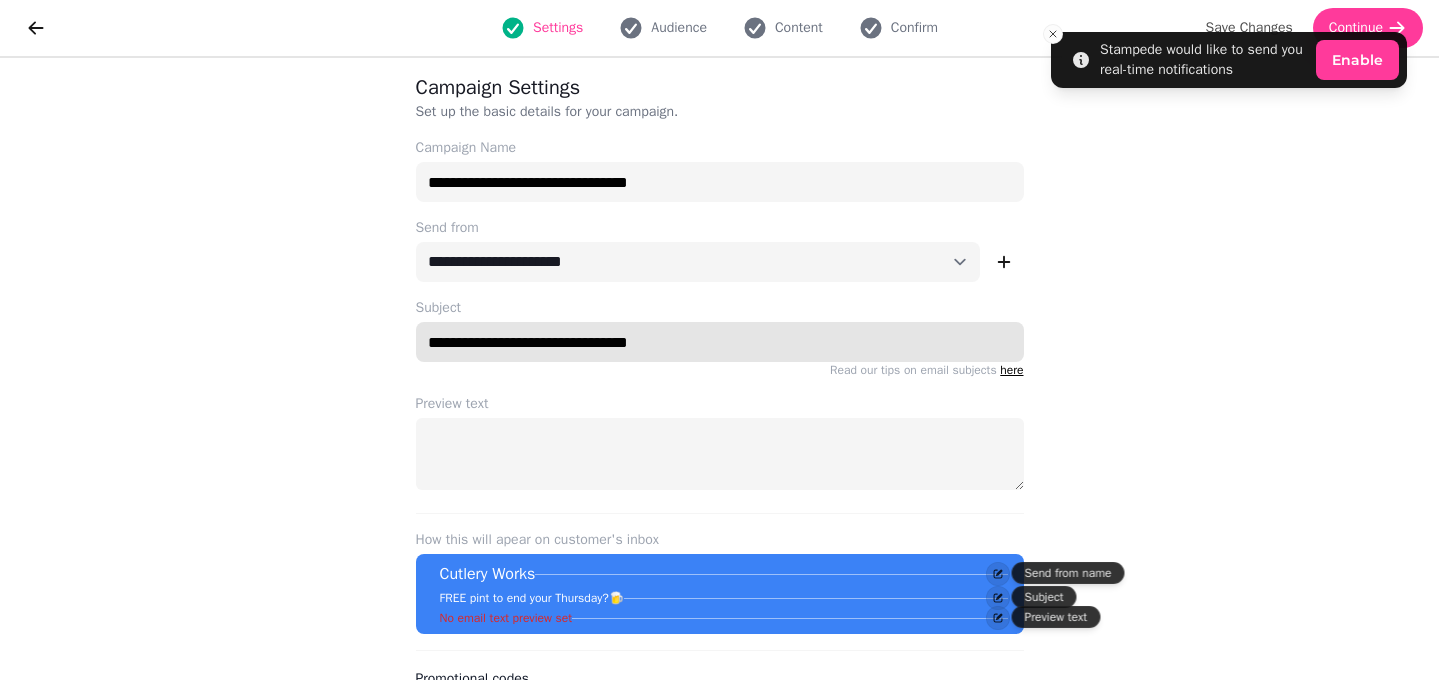 drag, startPoint x: 702, startPoint y: 334, endPoint x: 227, endPoint y: 344, distance: 475.10526 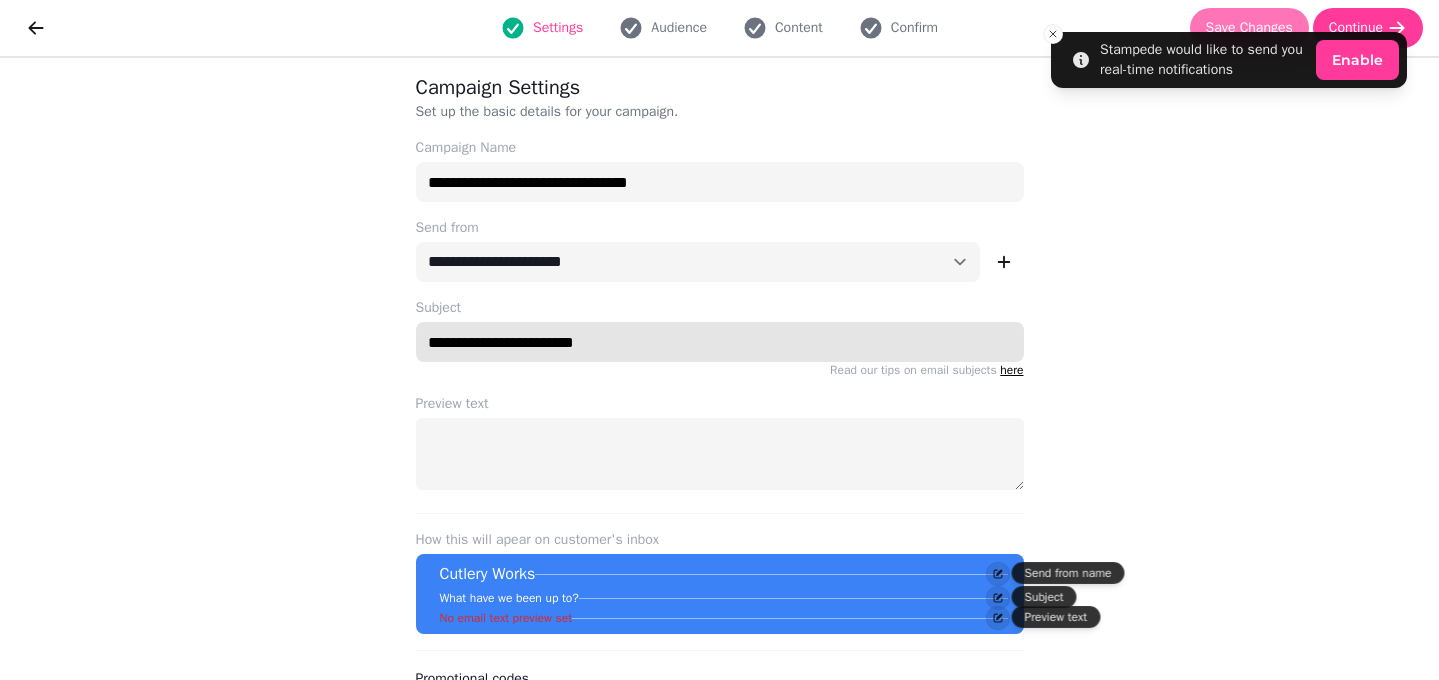 type on "**********" 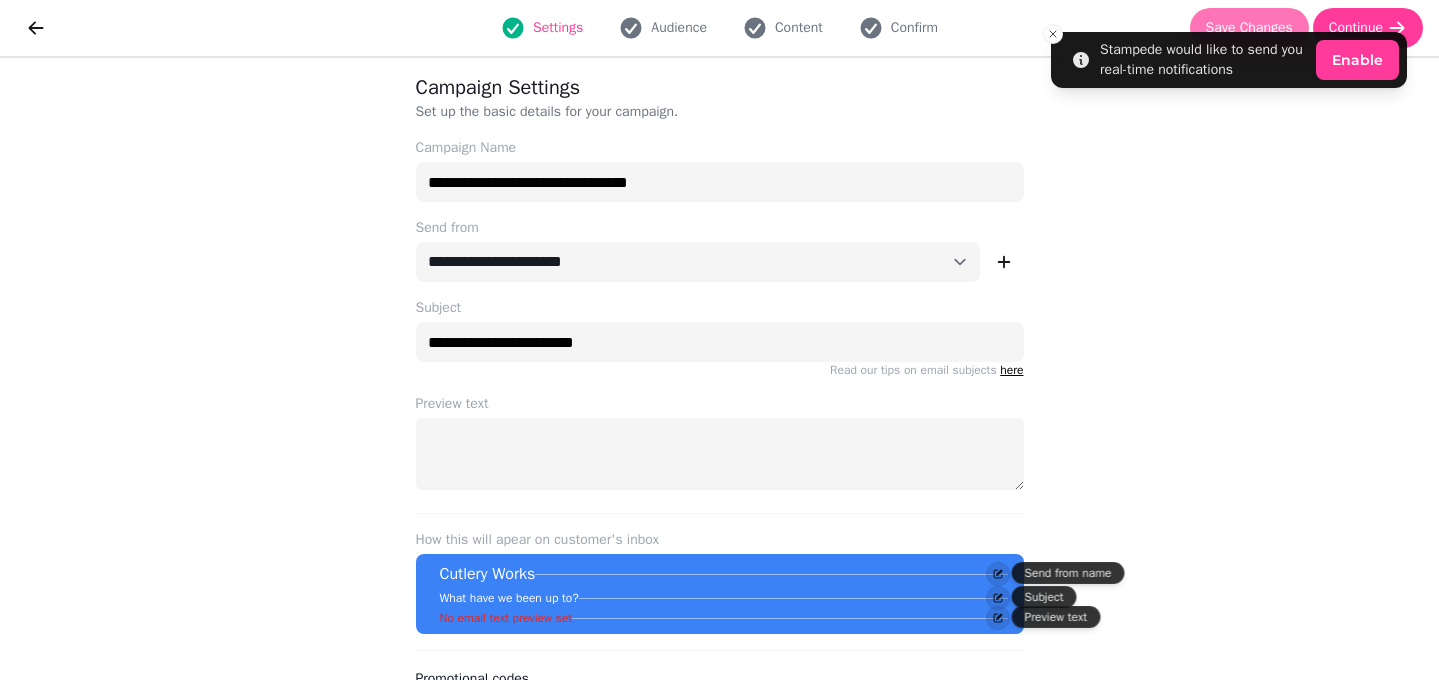 click on "Save Changes" at bounding box center [1249, 28] 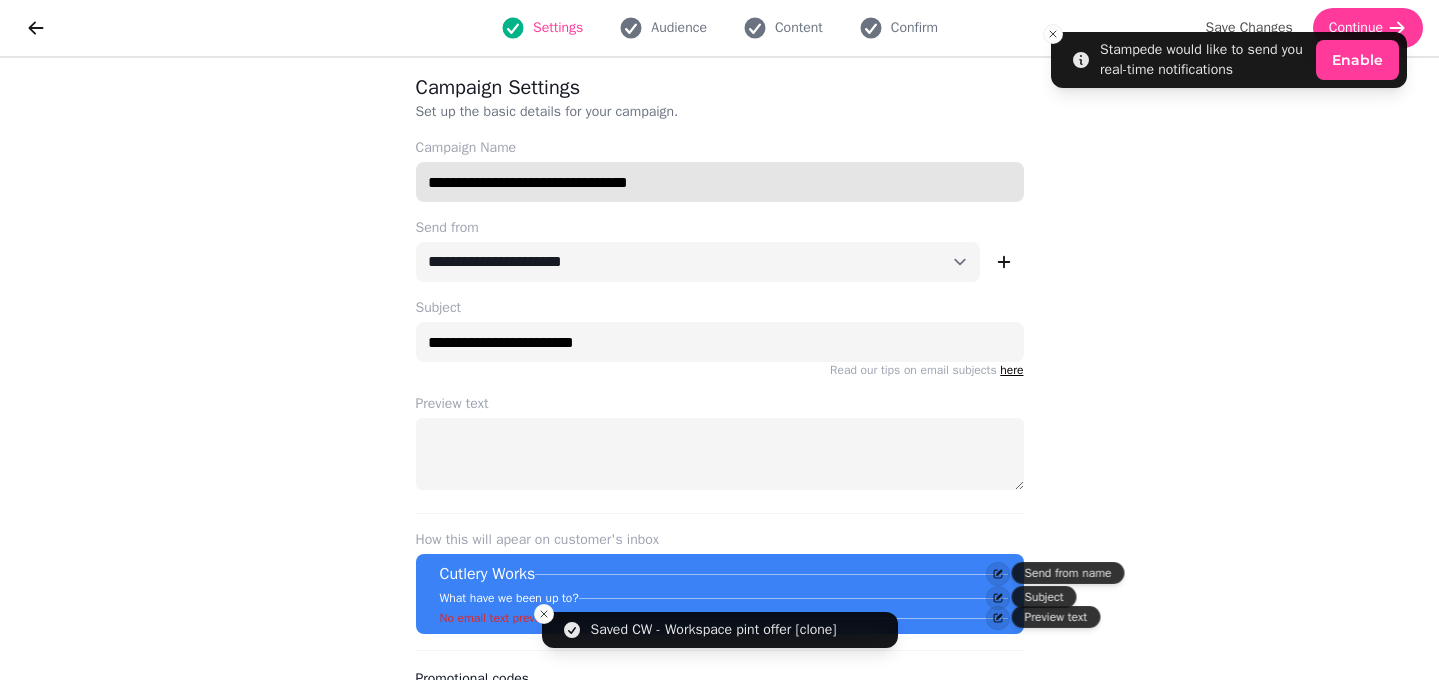 drag, startPoint x: 707, startPoint y: 178, endPoint x: 475, endPoint y: 177, distance: 232.00215 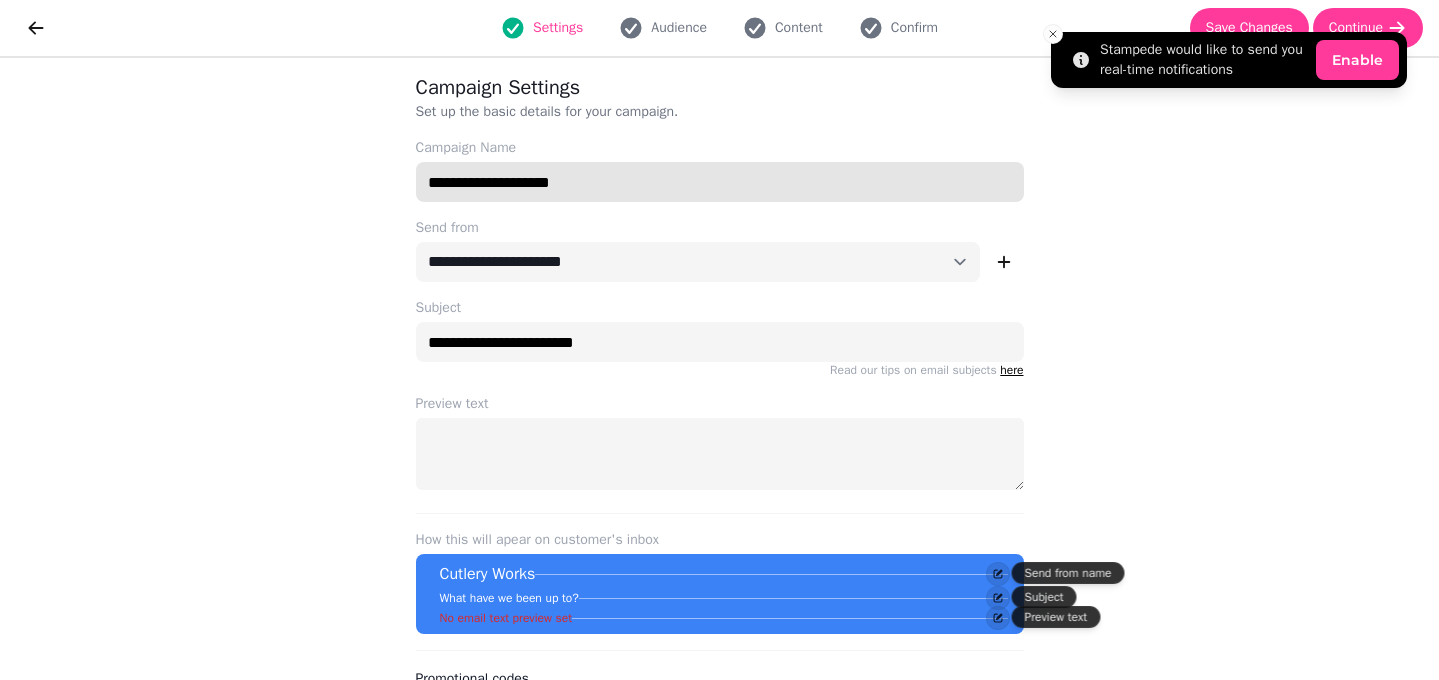 type on "**********" 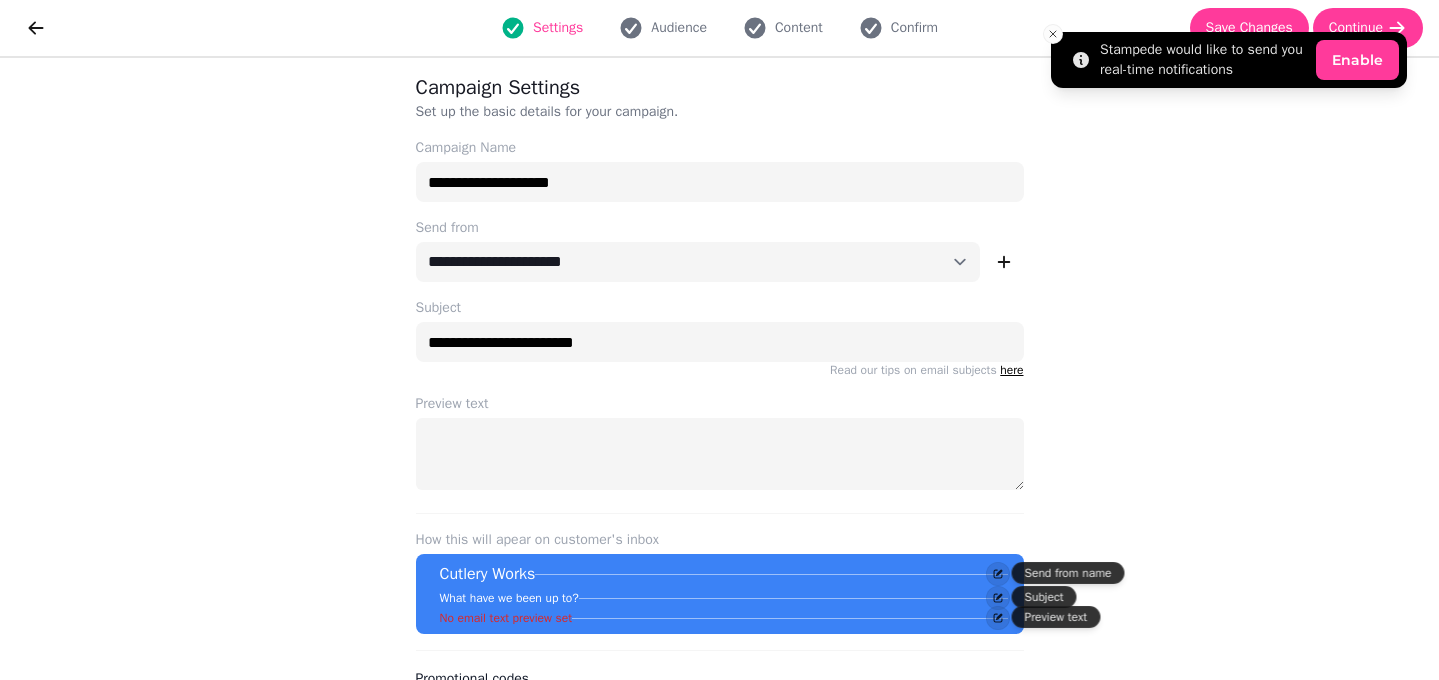 click on "Stampede would like to send you real-time notifications Enable" at bounding box center (1229, 60) 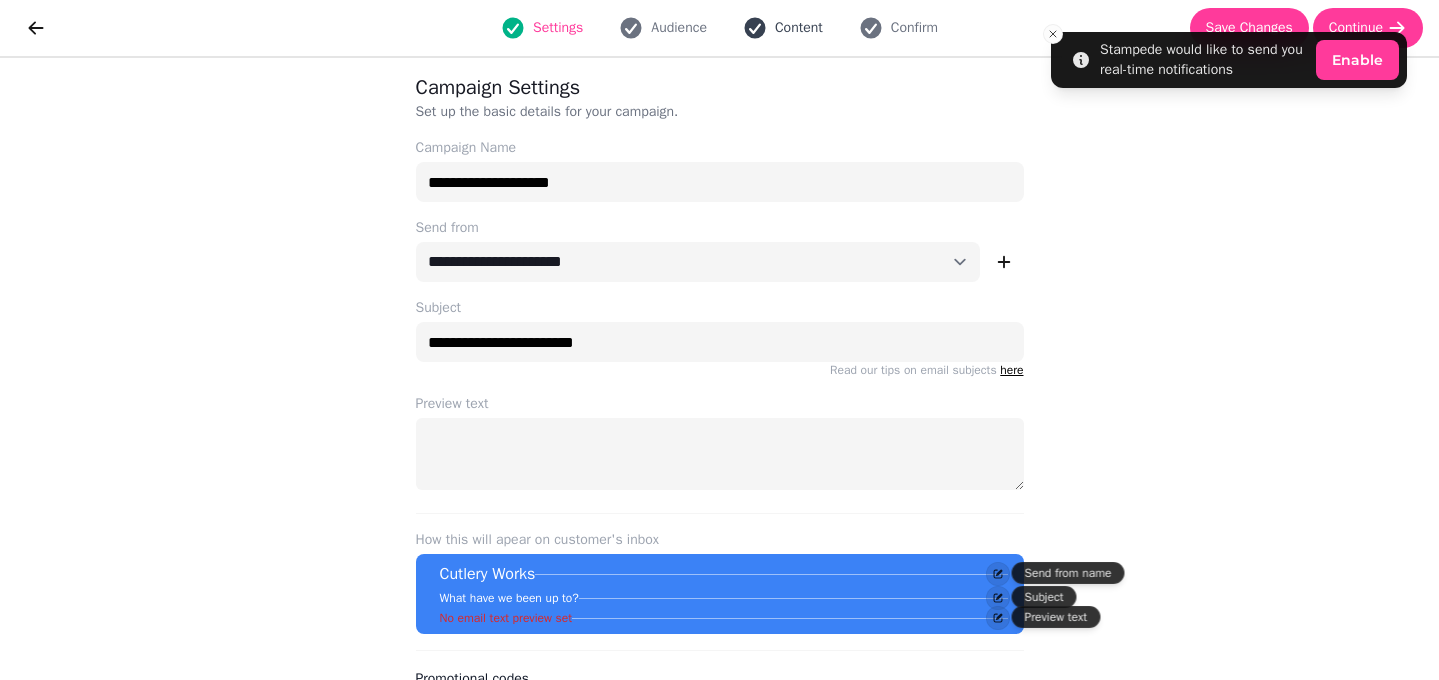 click on "Content" at bounding box center [799, 28] 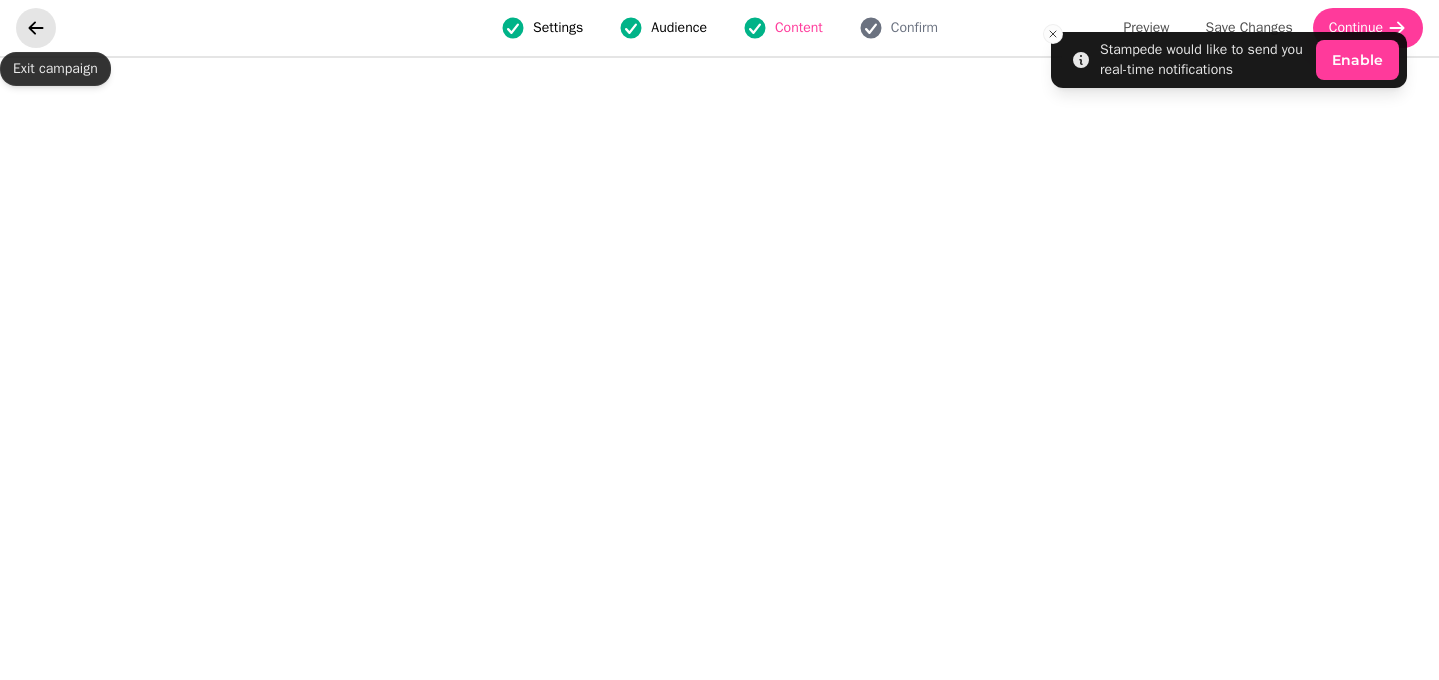 click 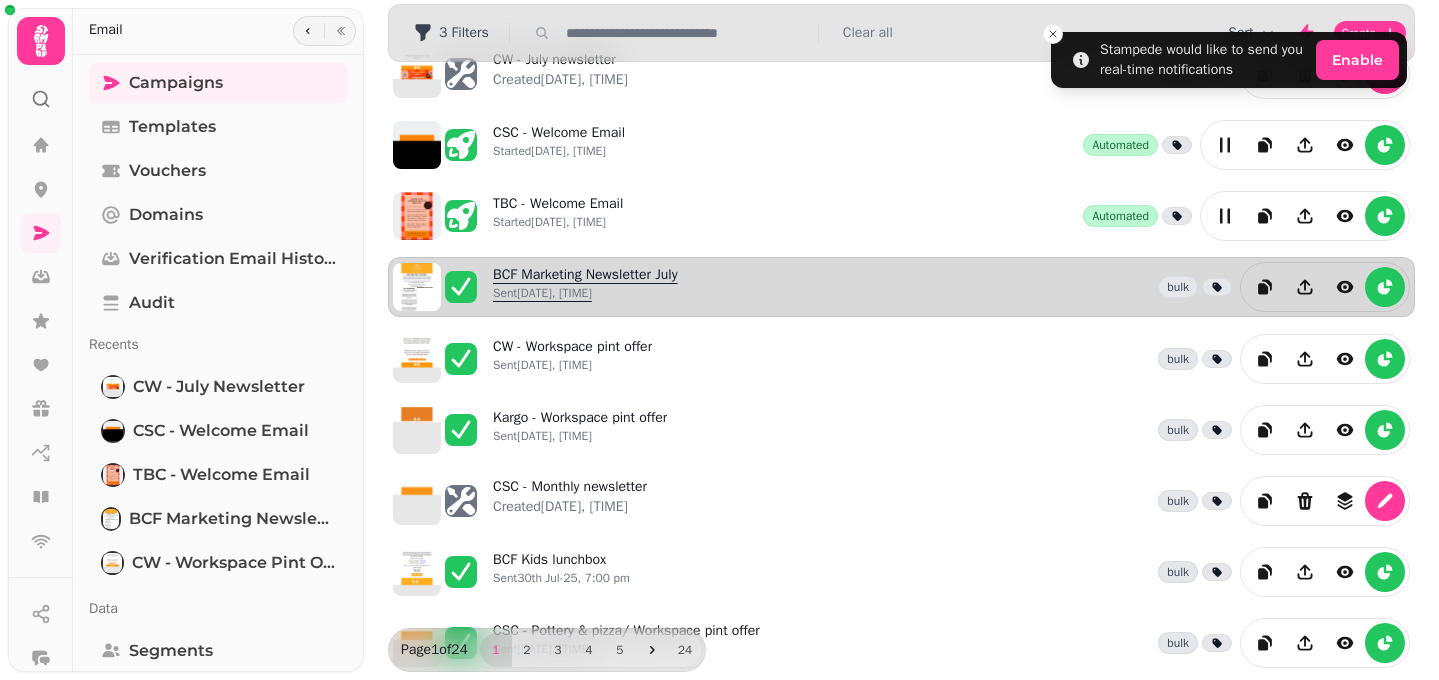 scroll, scrollTop: 90, scrollLeft: 0, axis: vertical 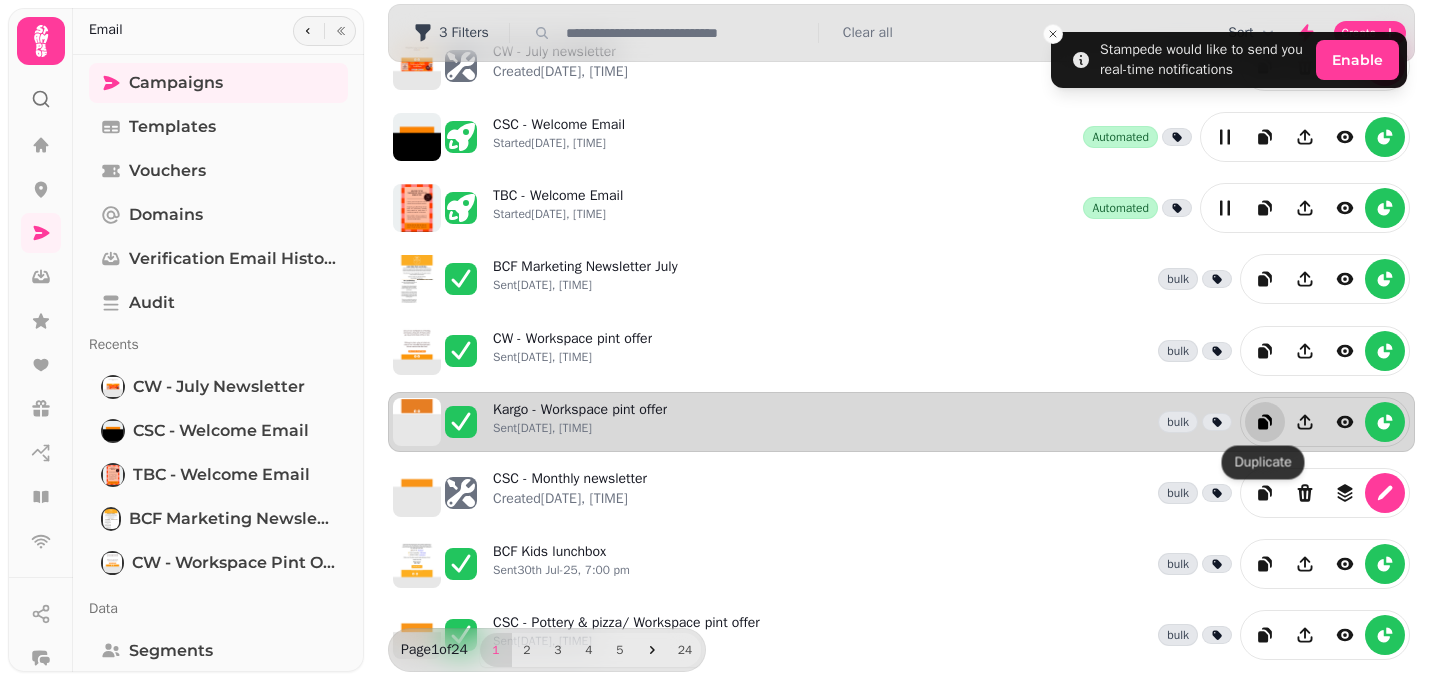 click 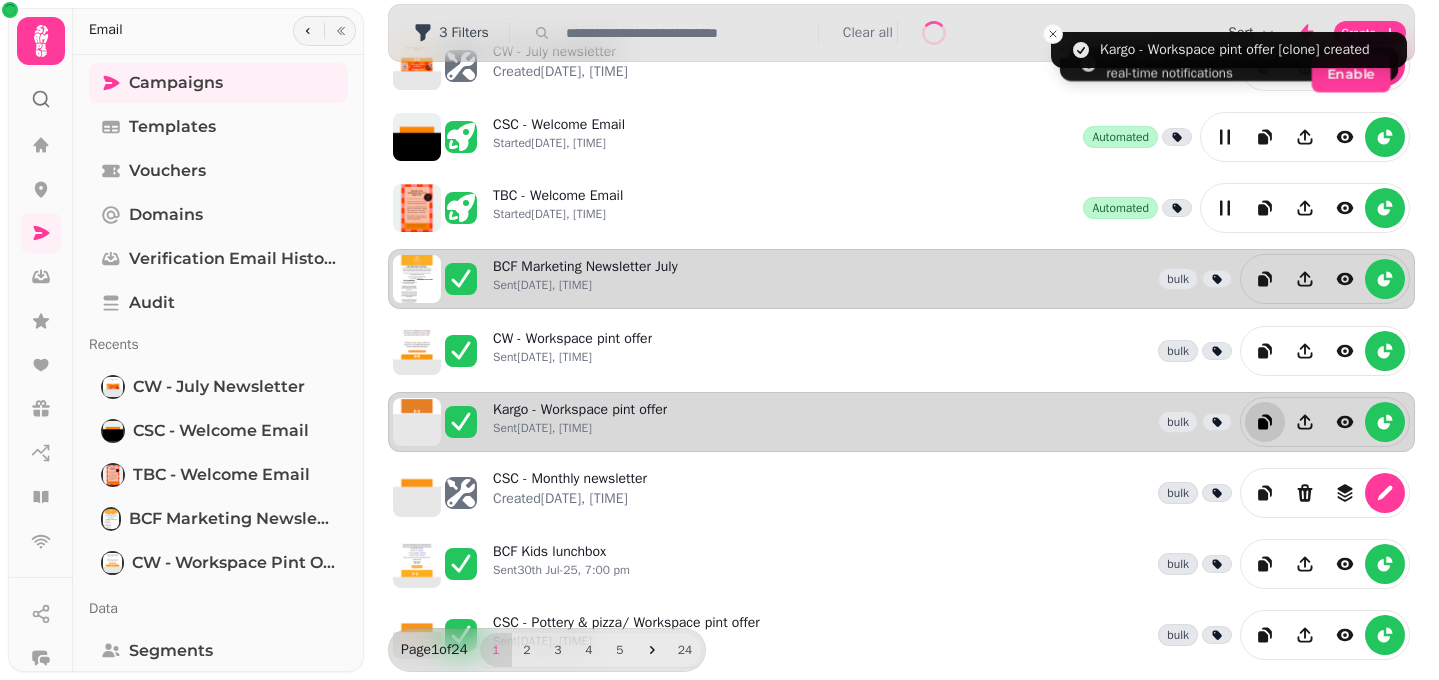 scroll, scrollTop: 0, scrollLeft: 0, axis: both 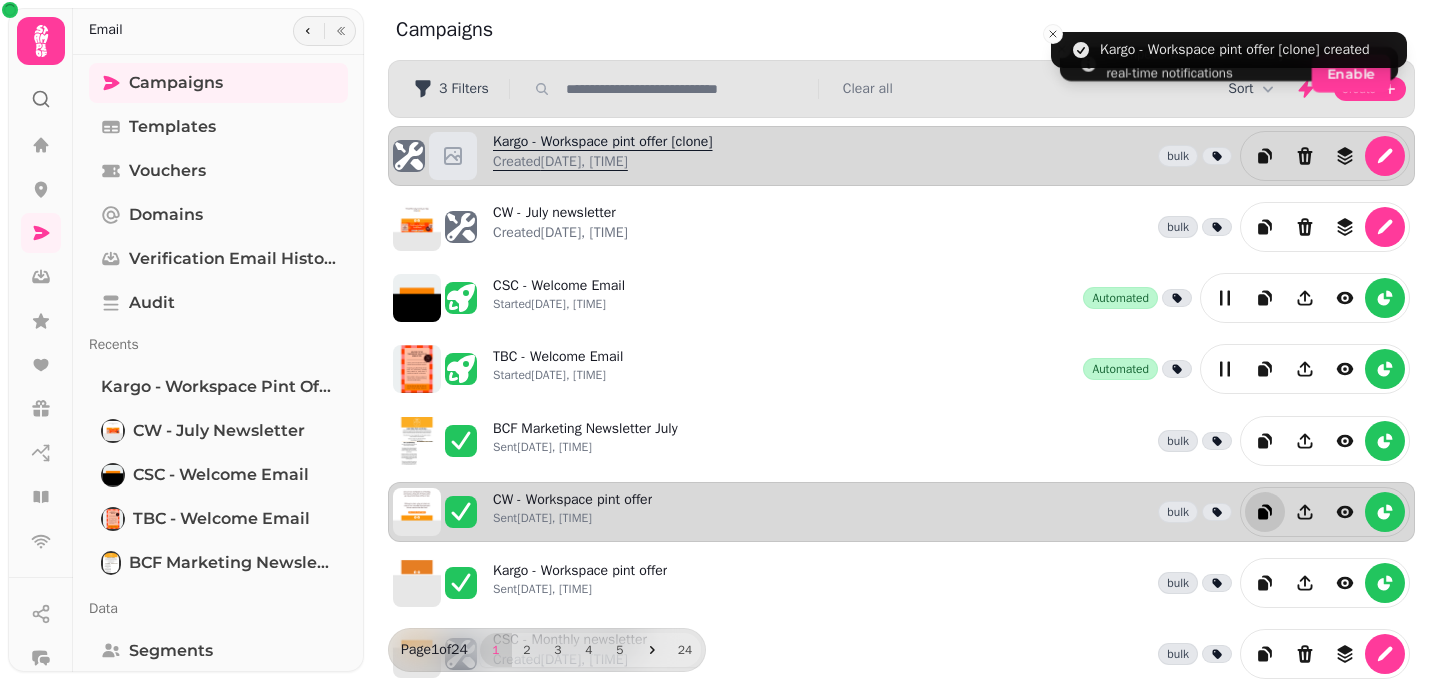 click on "Created  4th Aug-25, 3:14 pm" at bounding box center [603, 162] 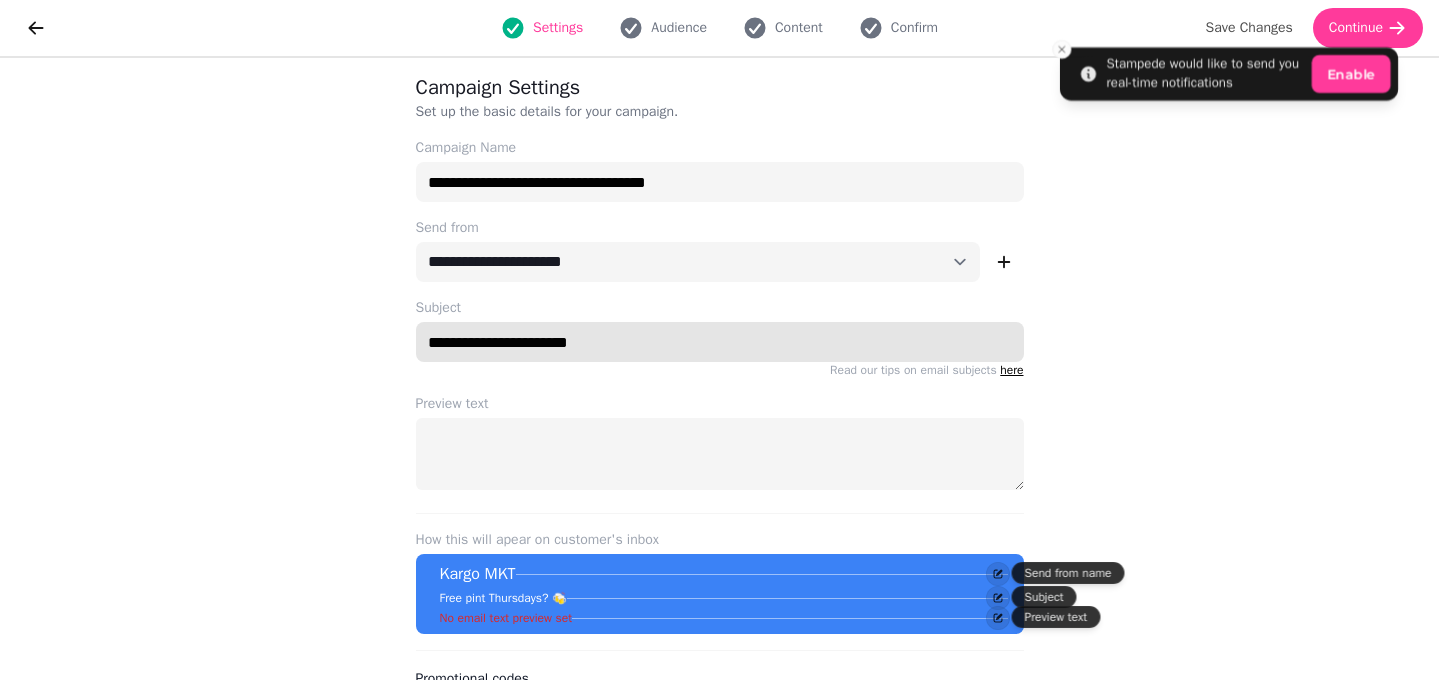 drag, startPoint x: 573, startPoint y: 343, endPoint x: 400, endPoint y: 326, distance: 173.83325 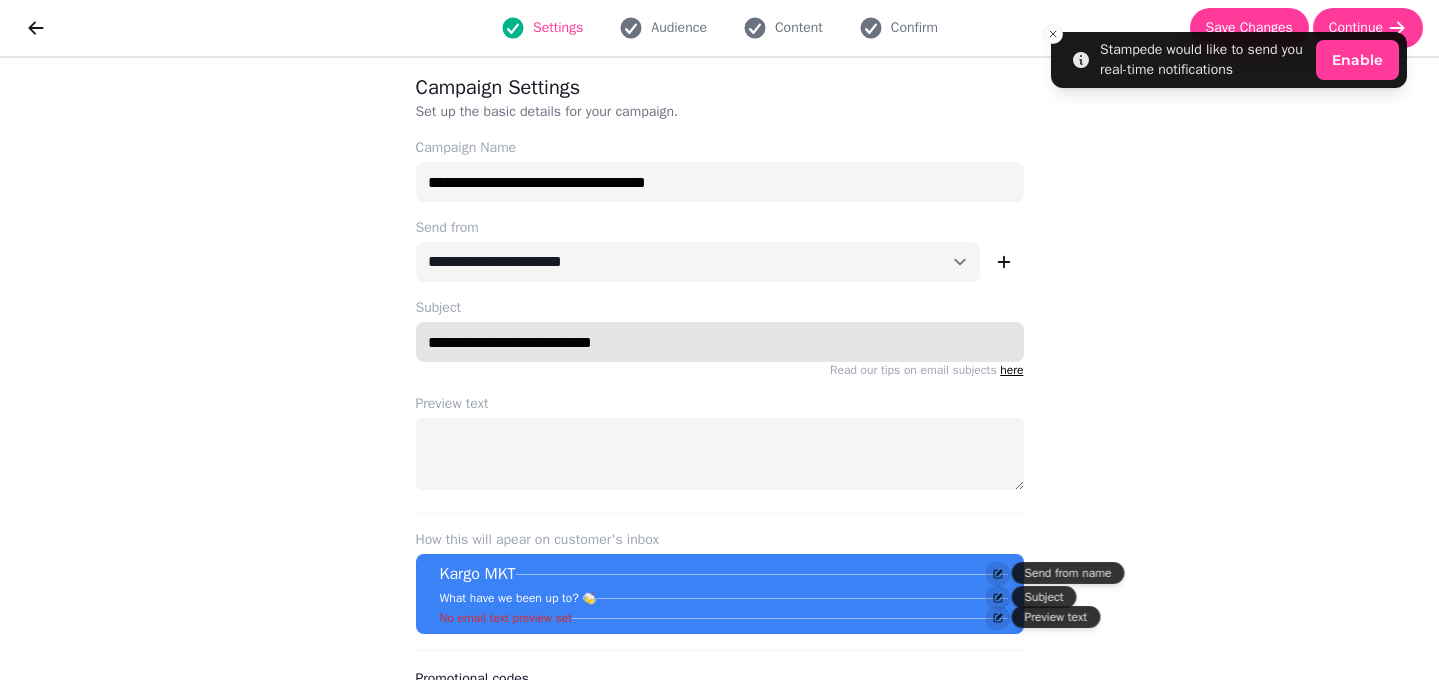 click on "**********" at bounding box center [720, 342] 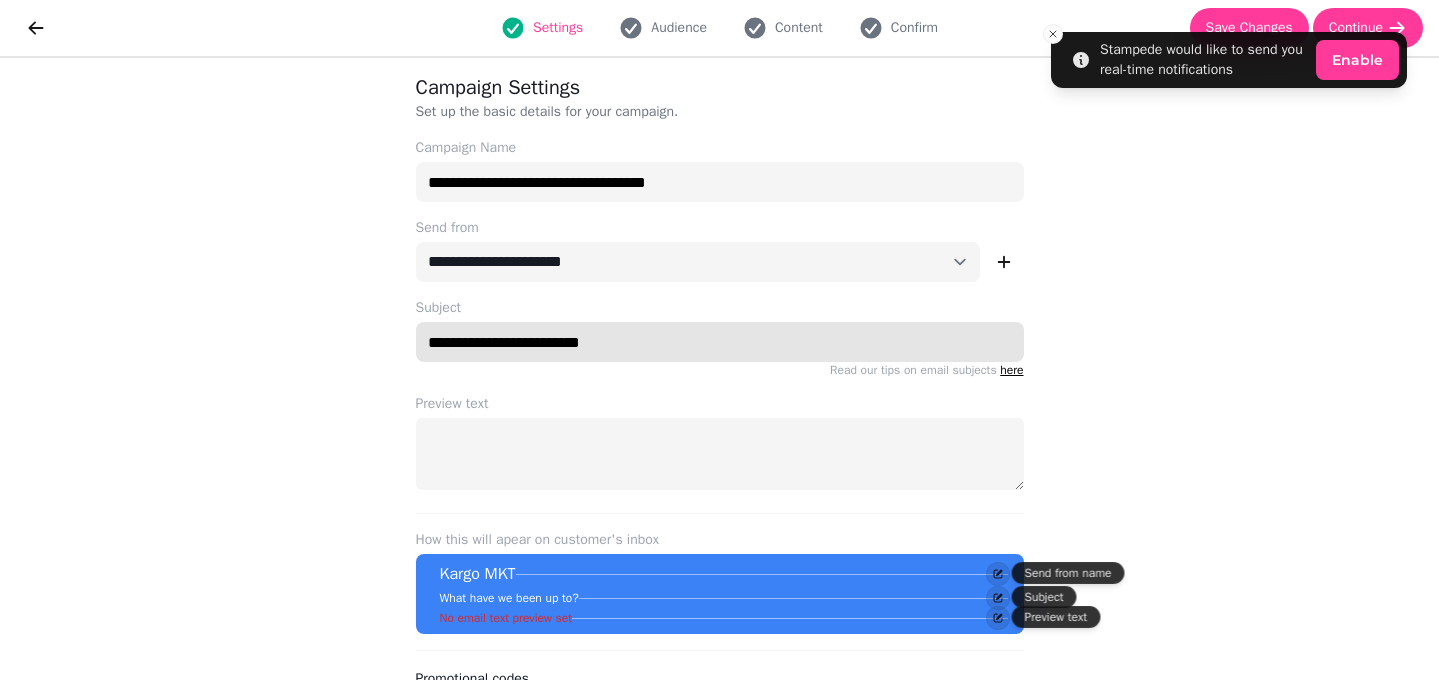 type on "**********" 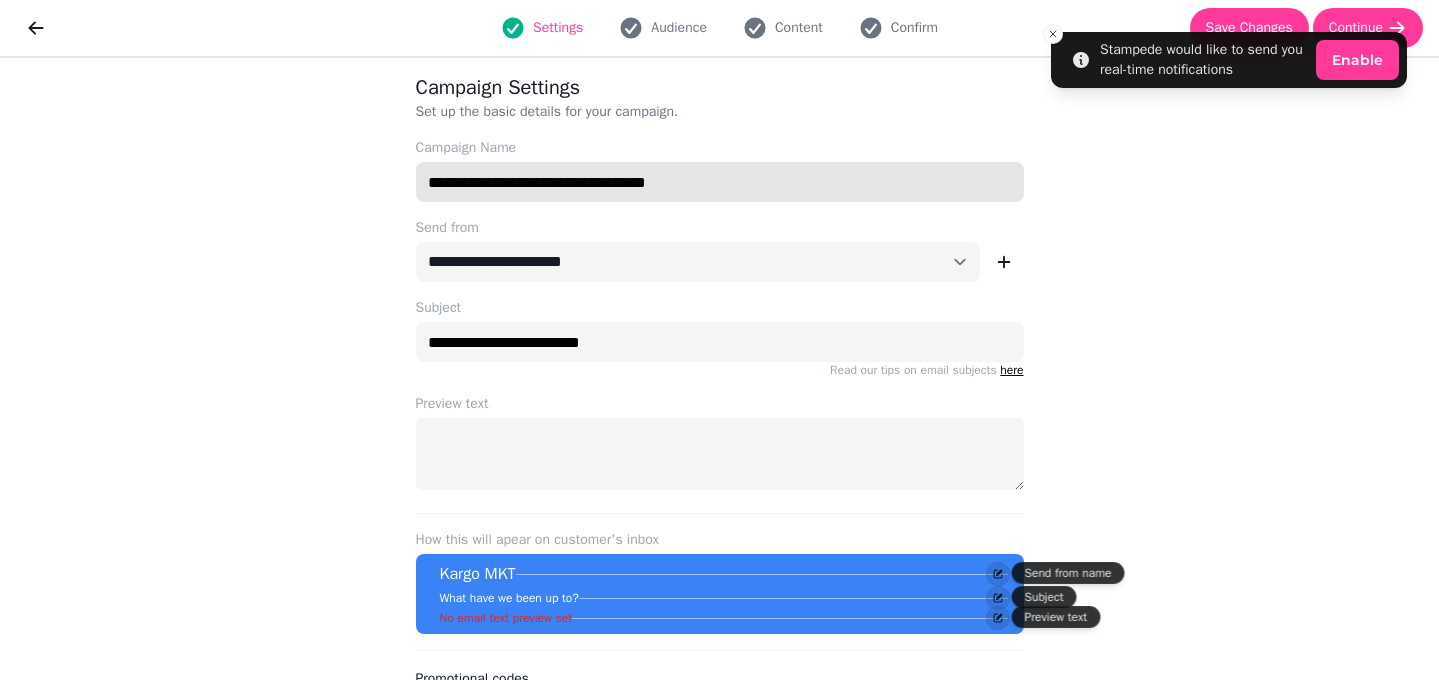 drag, startPoint x: 731, startPoint y: 195, endPoint x: 488, endPoint y: 183, distance: 243.29611 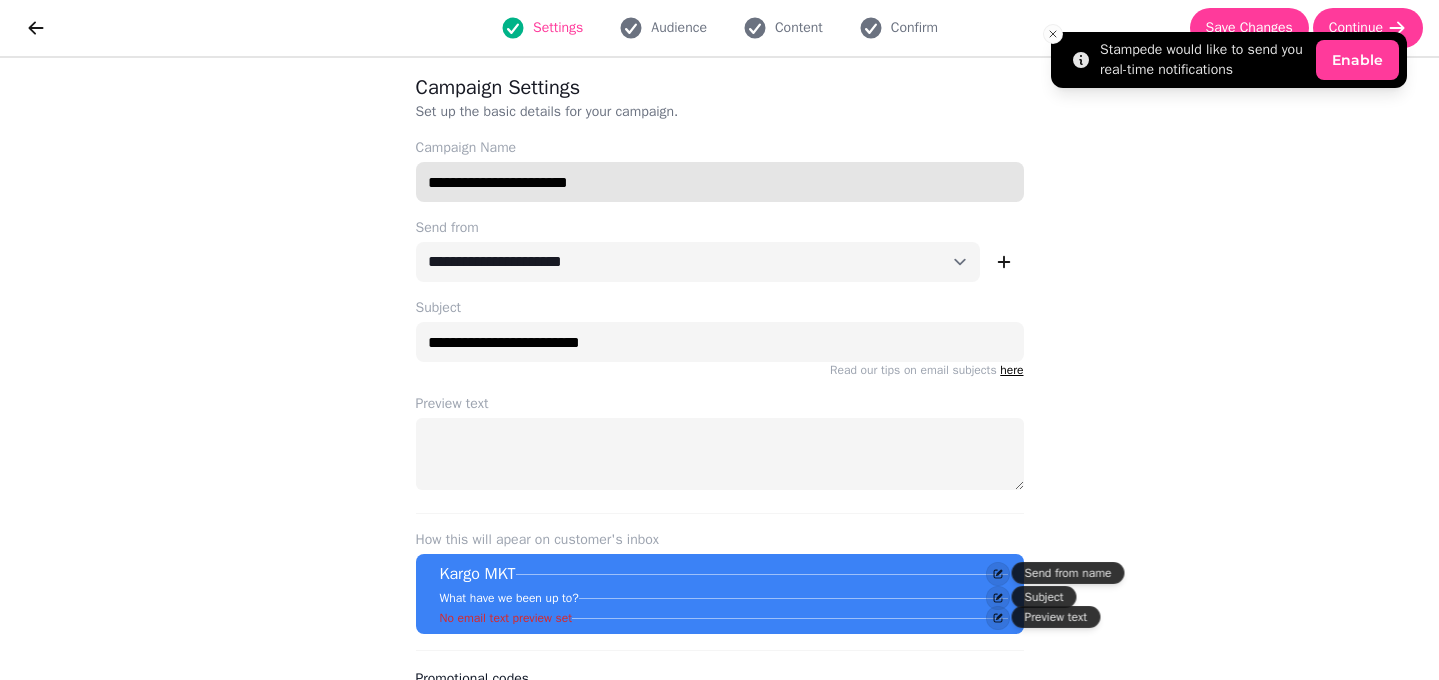 type on "**********" 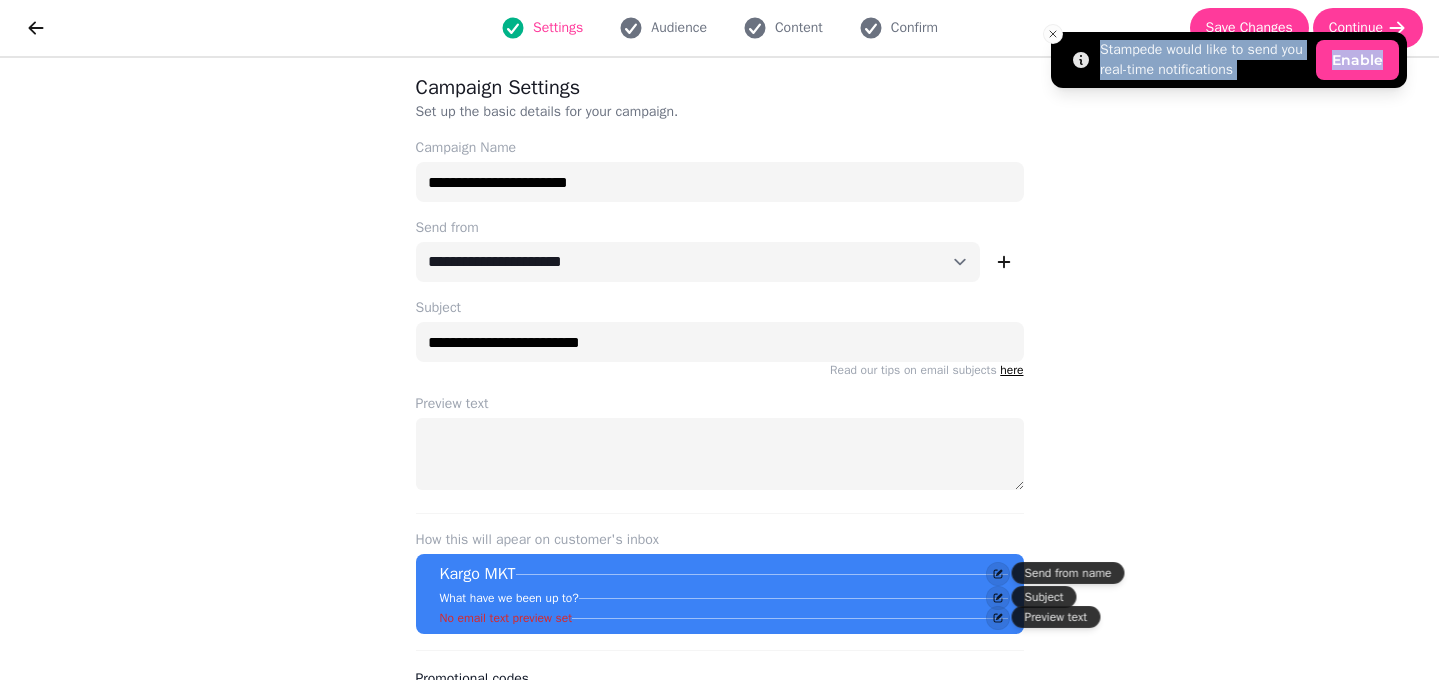 click on "Stampede would like to send you real-time notifications Enable" at bounding box center [1229, 60] 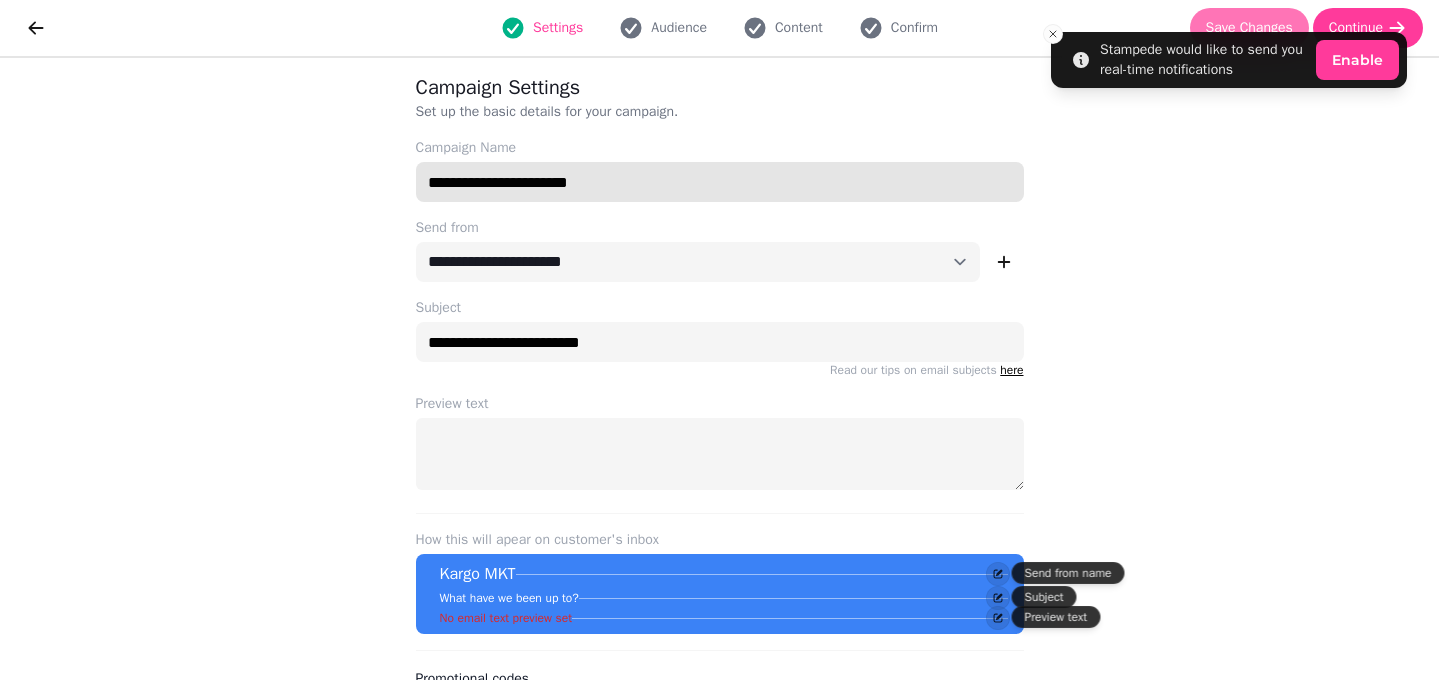 click on "Save Changes" at bounding box center (1249, 28) 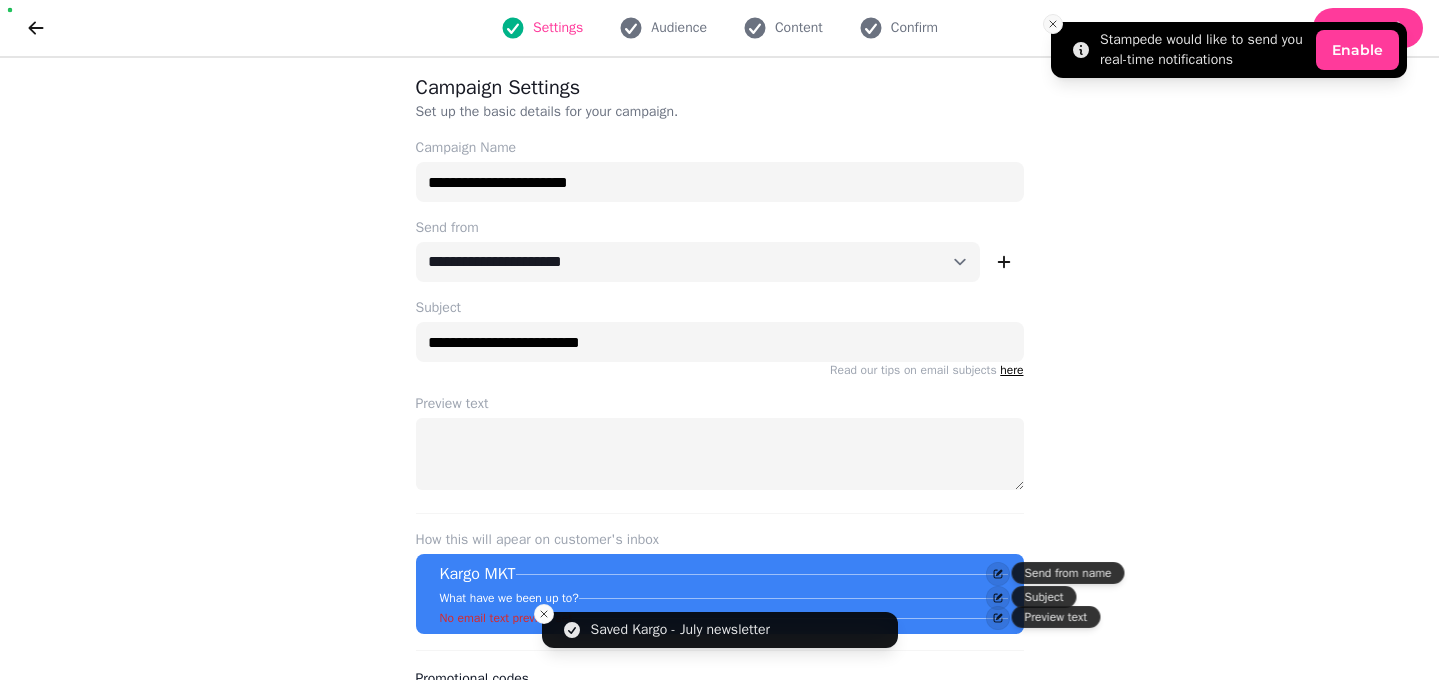 click 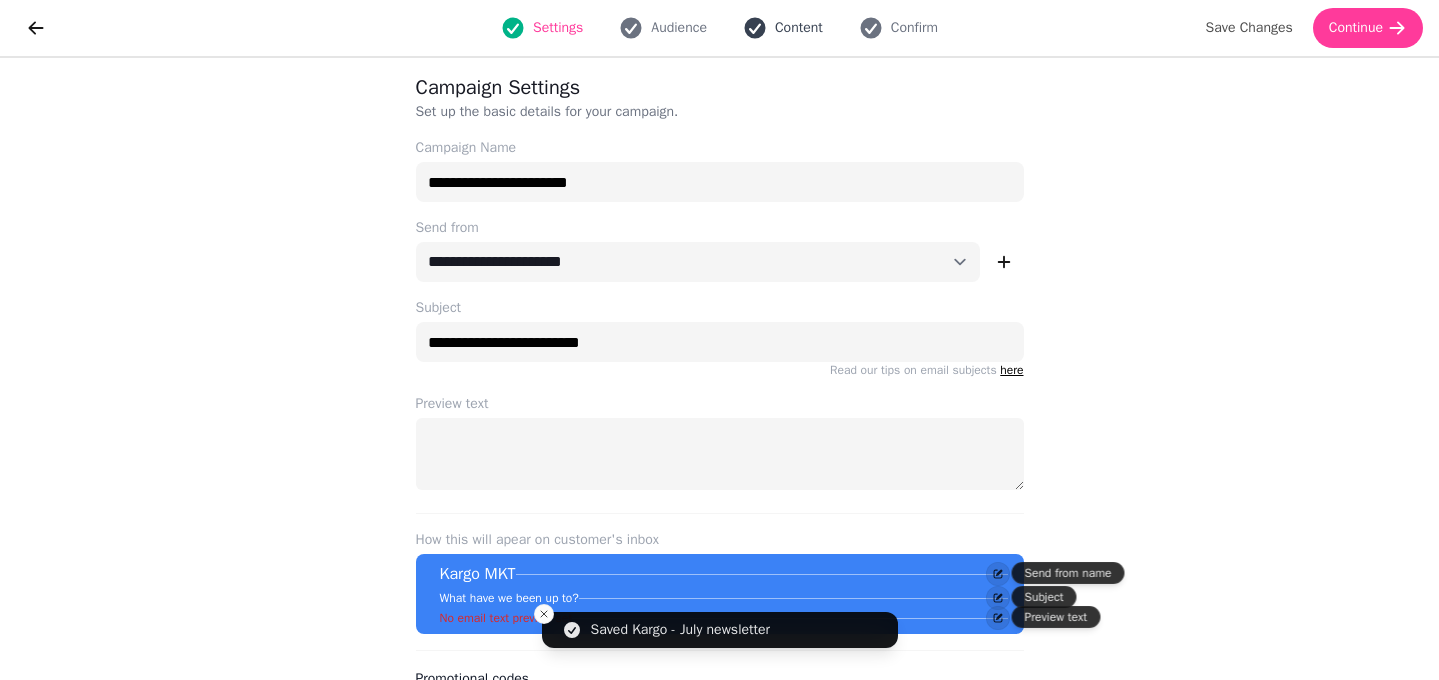 click on "Content" at bounding box center [783, 28] 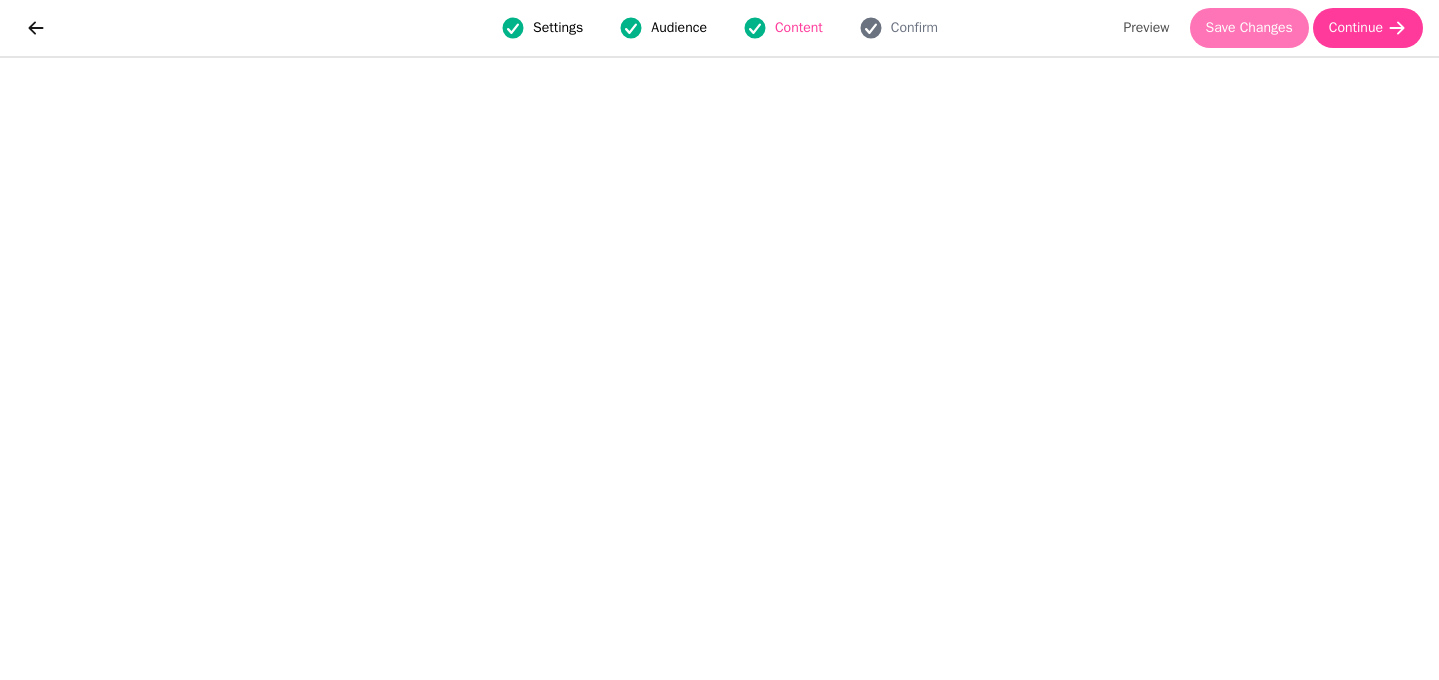 click on "Save Changes" at bounding box center (1249, 28) 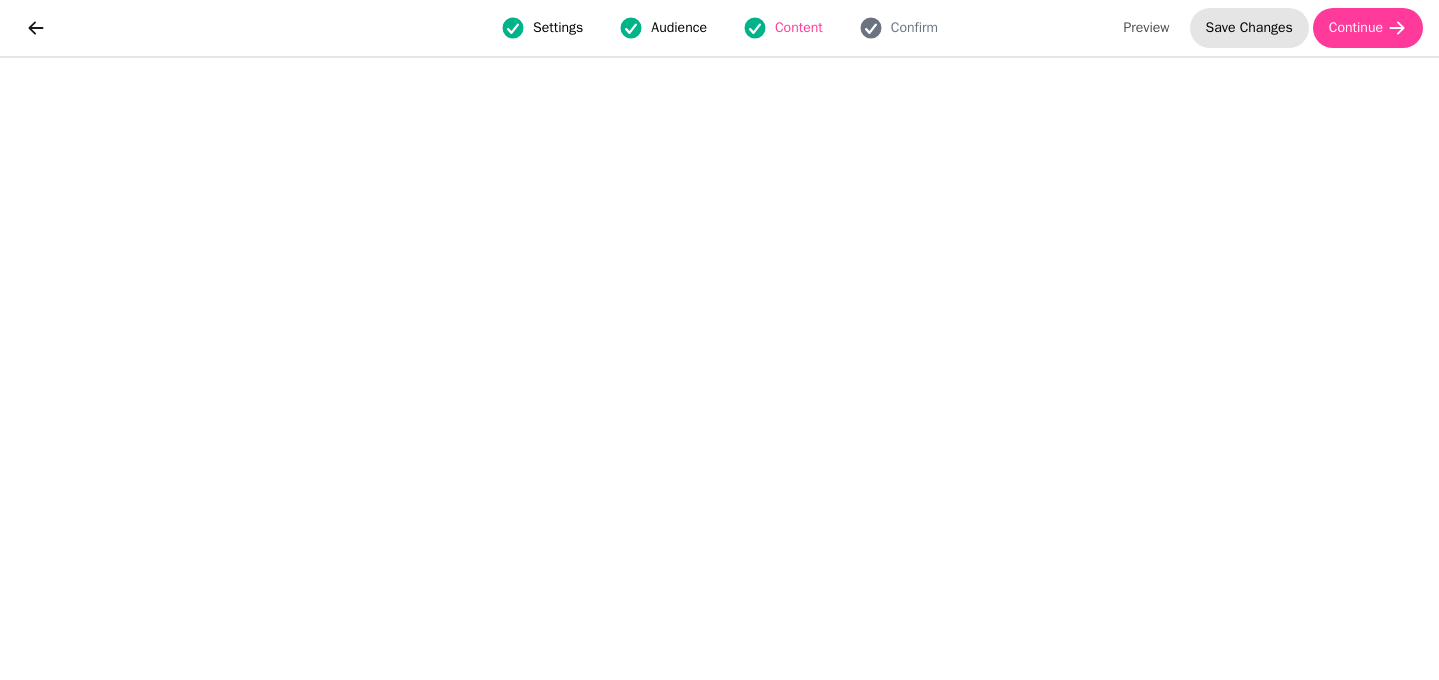 click on "Save Changes" at bounding box center (1249, 28) 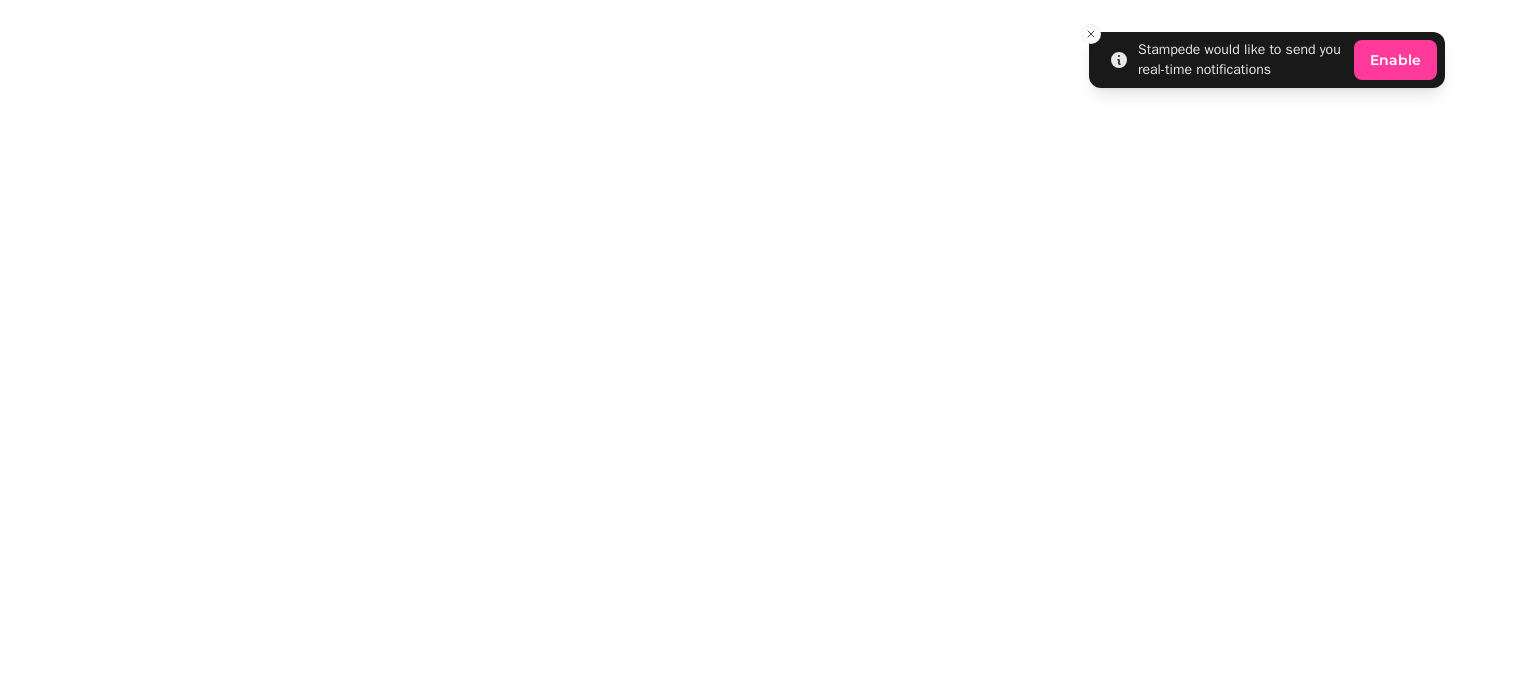 scroll, scrollTop: 0, scrollLeft: 0, axis: both 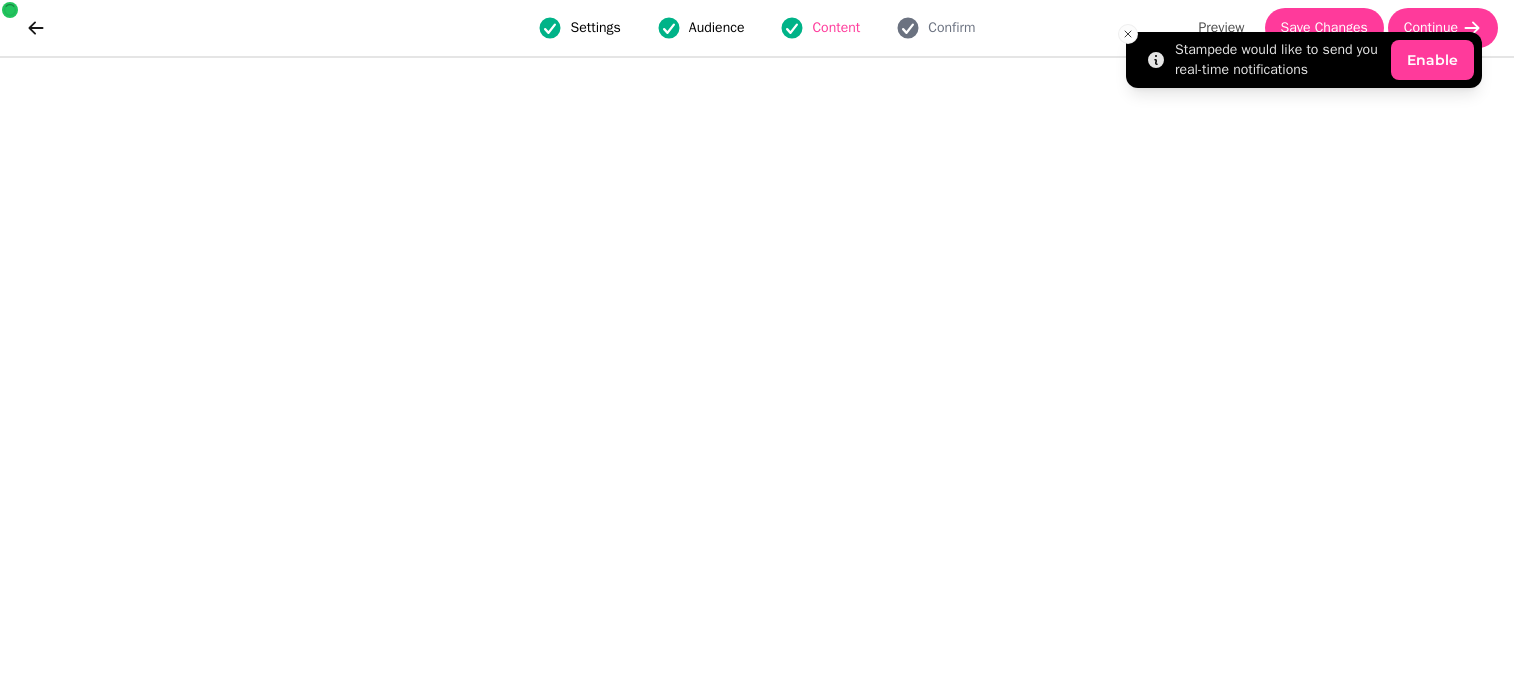 click on "Stampede would like to send you real-time notifications Enable" at bounding box center (1304, 60) 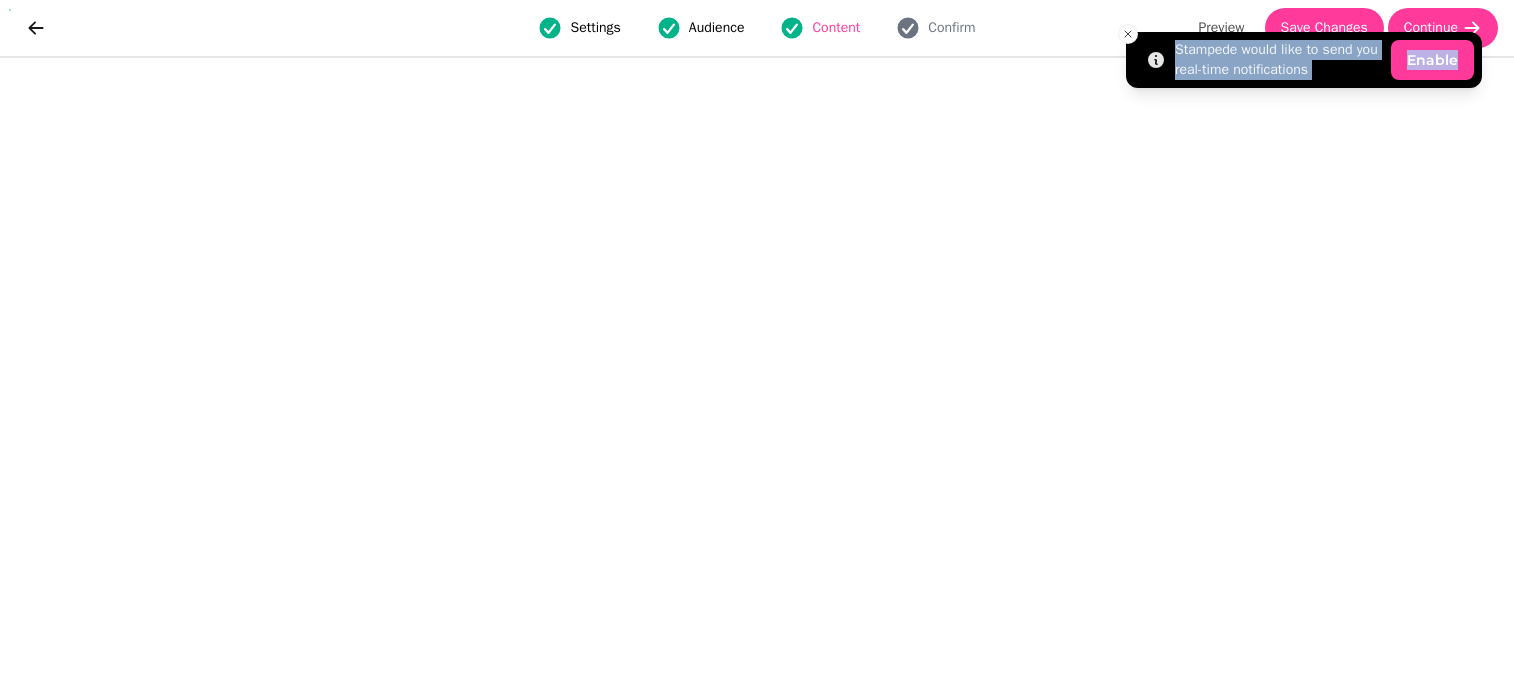 click on "Stampede would like to send you real-time notifications Enable" at bounding box center (1304, 60) 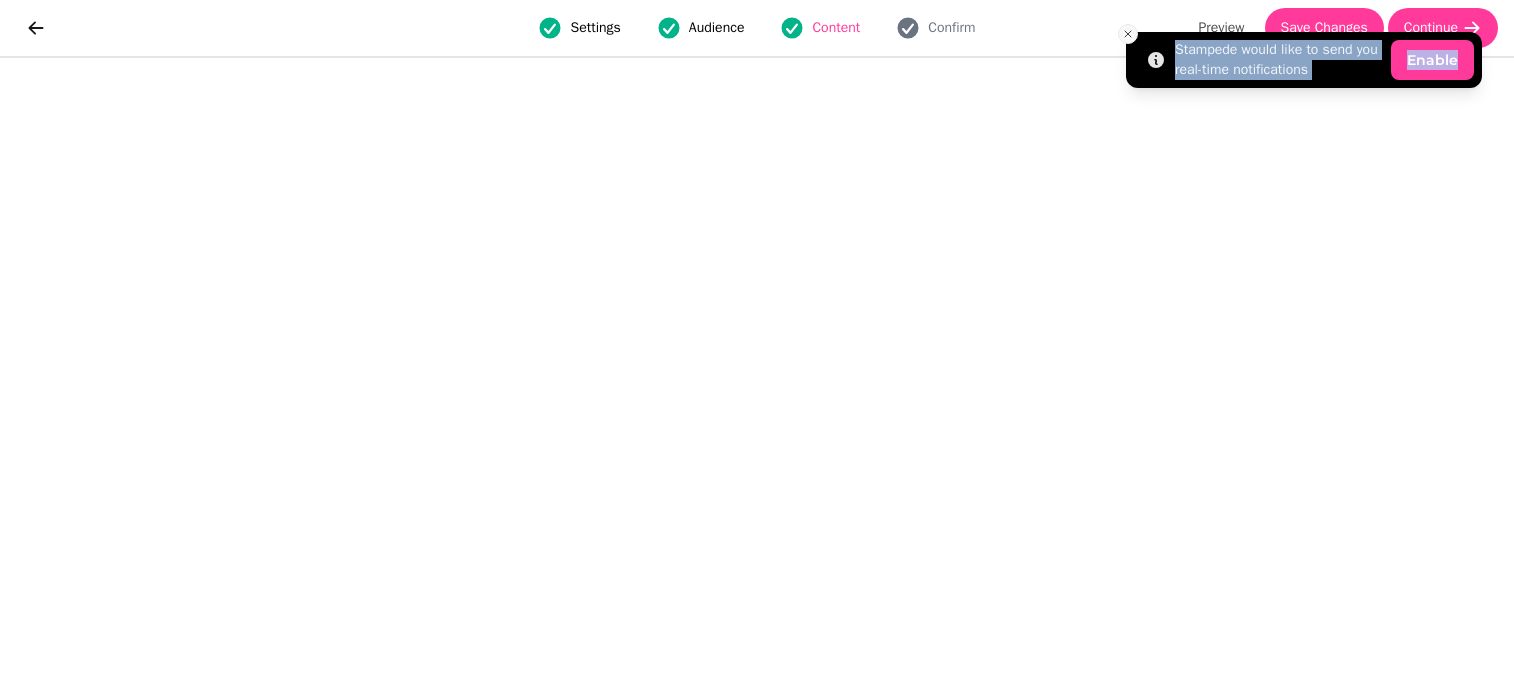 click 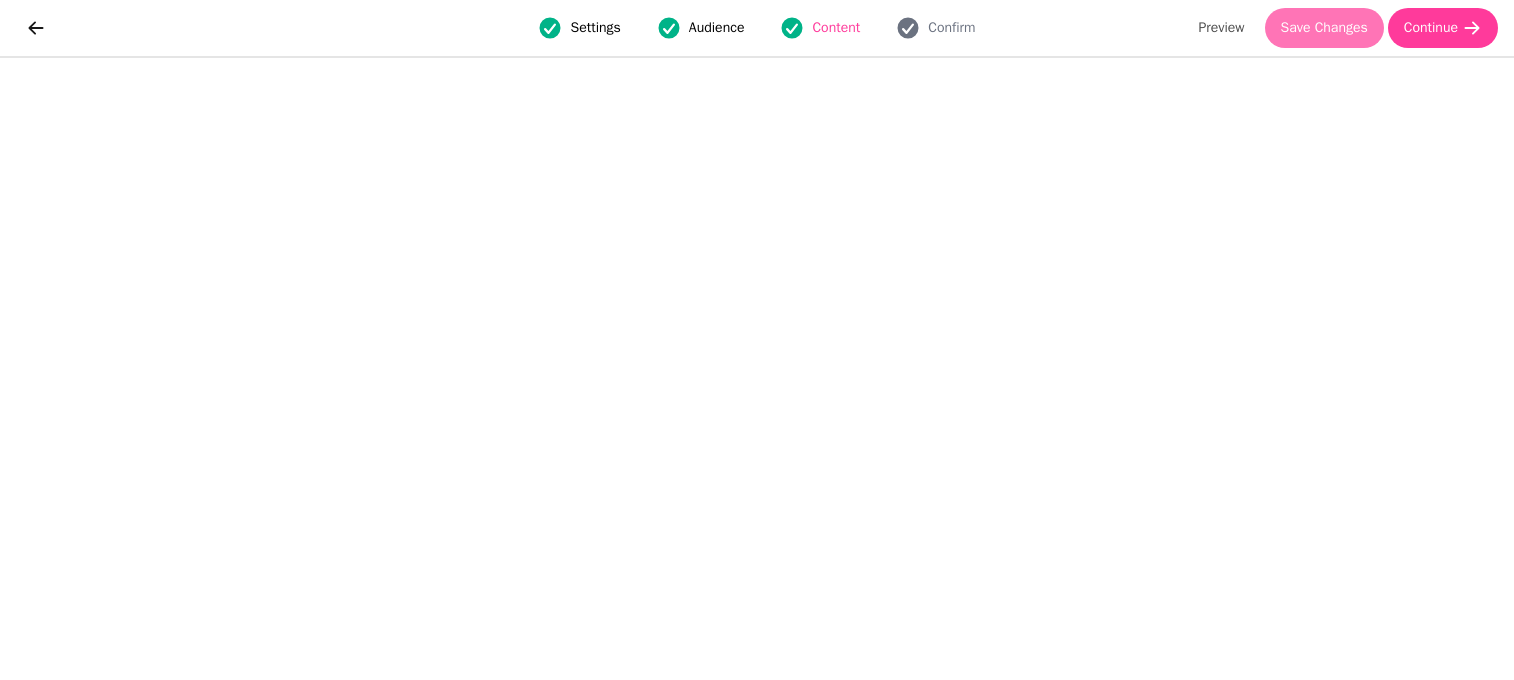 click on "Save Changes" at bounding box center [1324, 28] 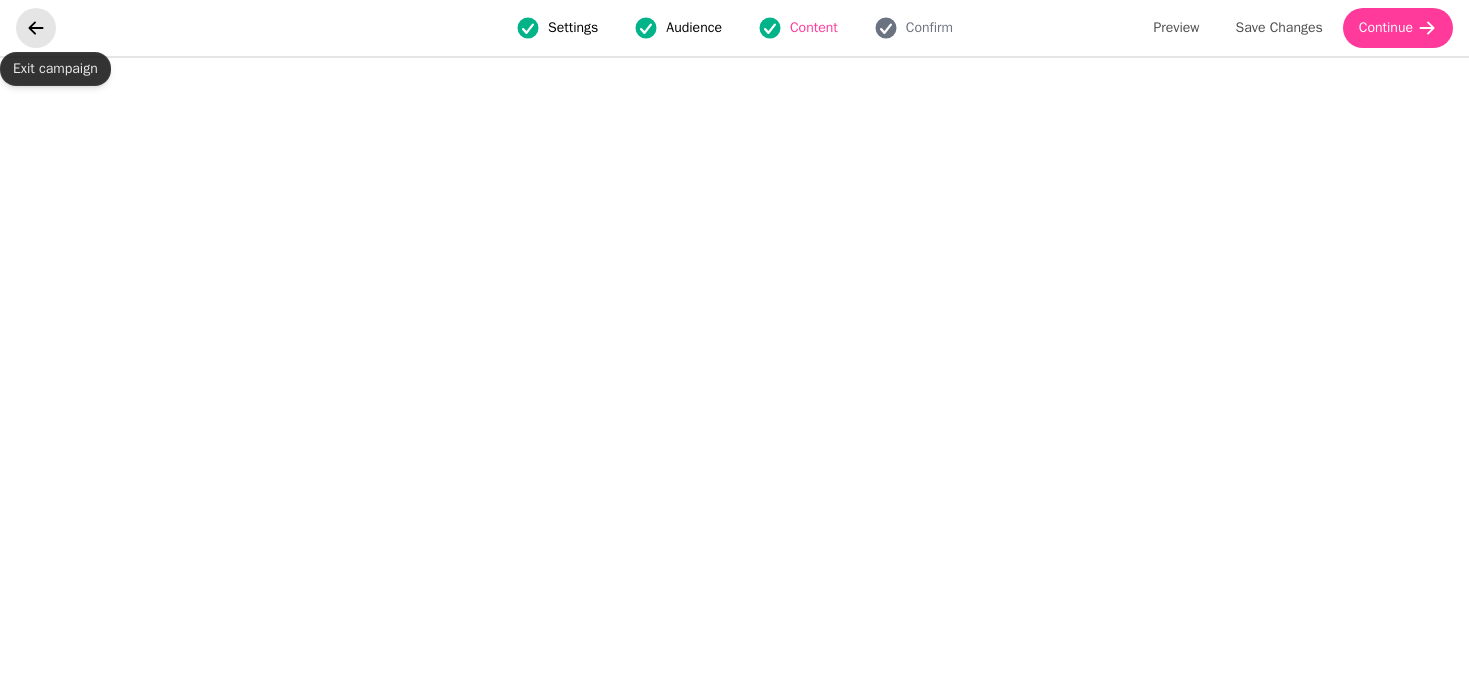 click 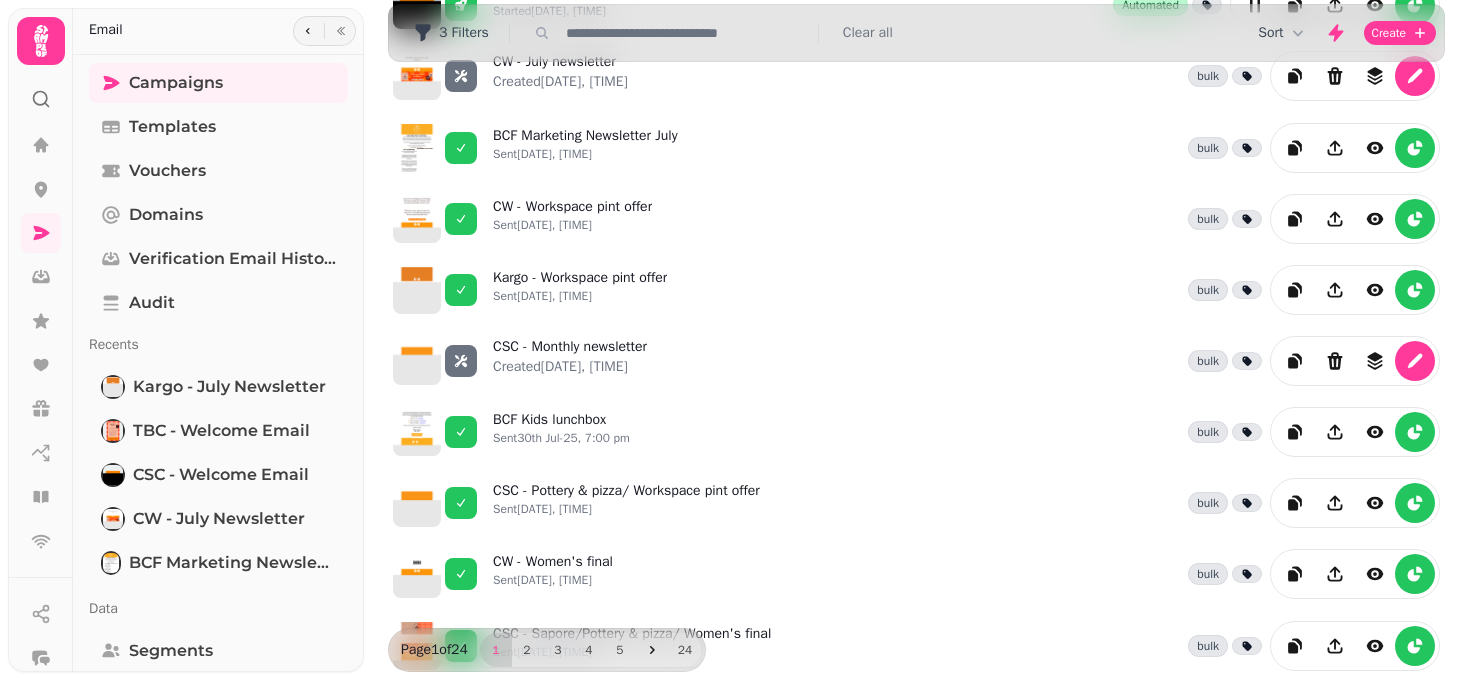 scroll, scrollTop: 294, scrollLeft: 0, axis: vertical 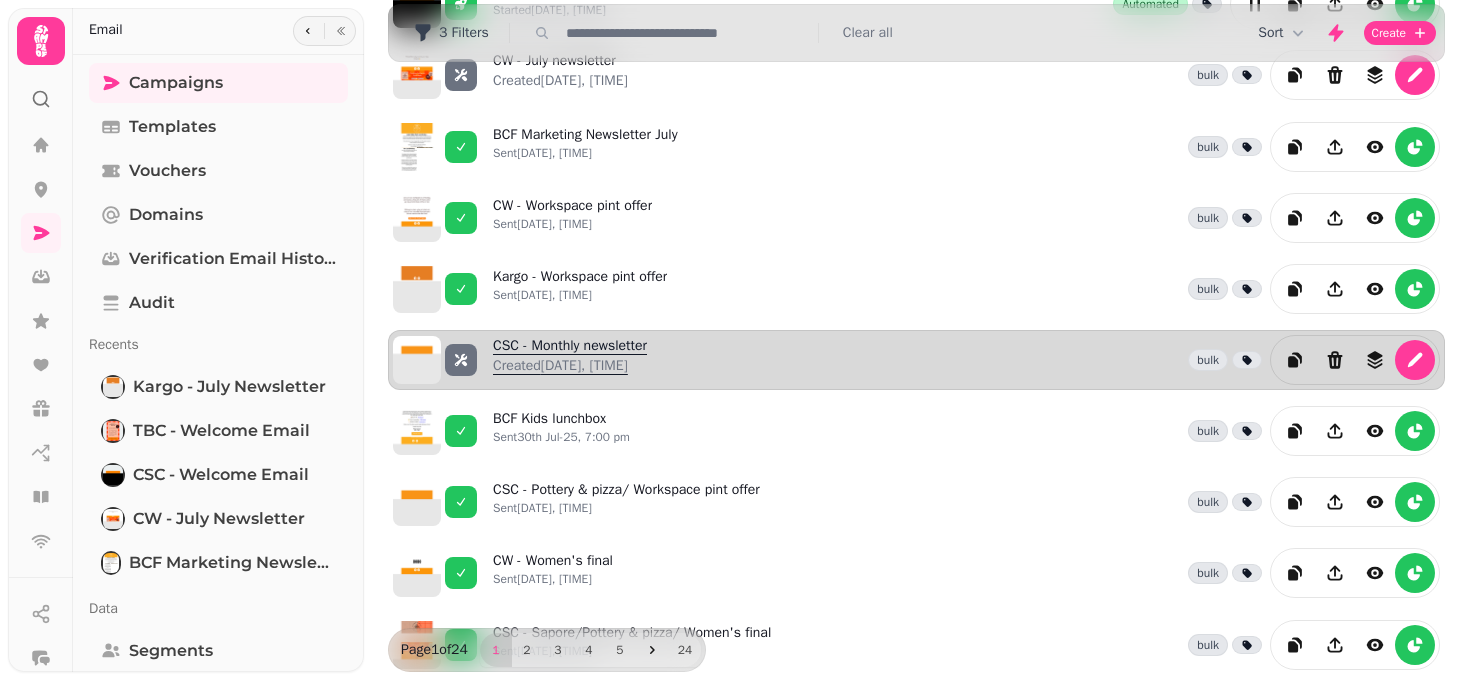 click on "CSC - Monthly newsletter Created  [DATE], [TIME]" at bounding box center (570, 360) 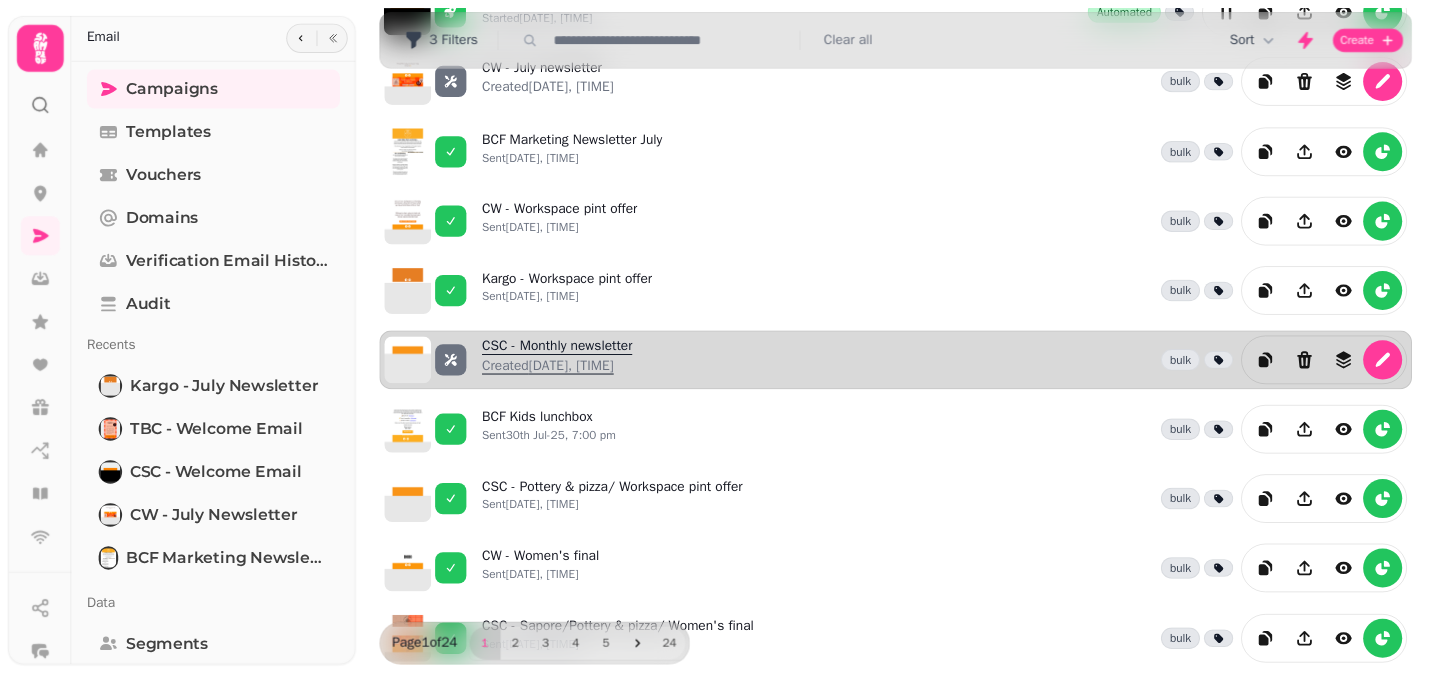 scroll, scrollTop: 0, scrollLeft: 0, axis: both 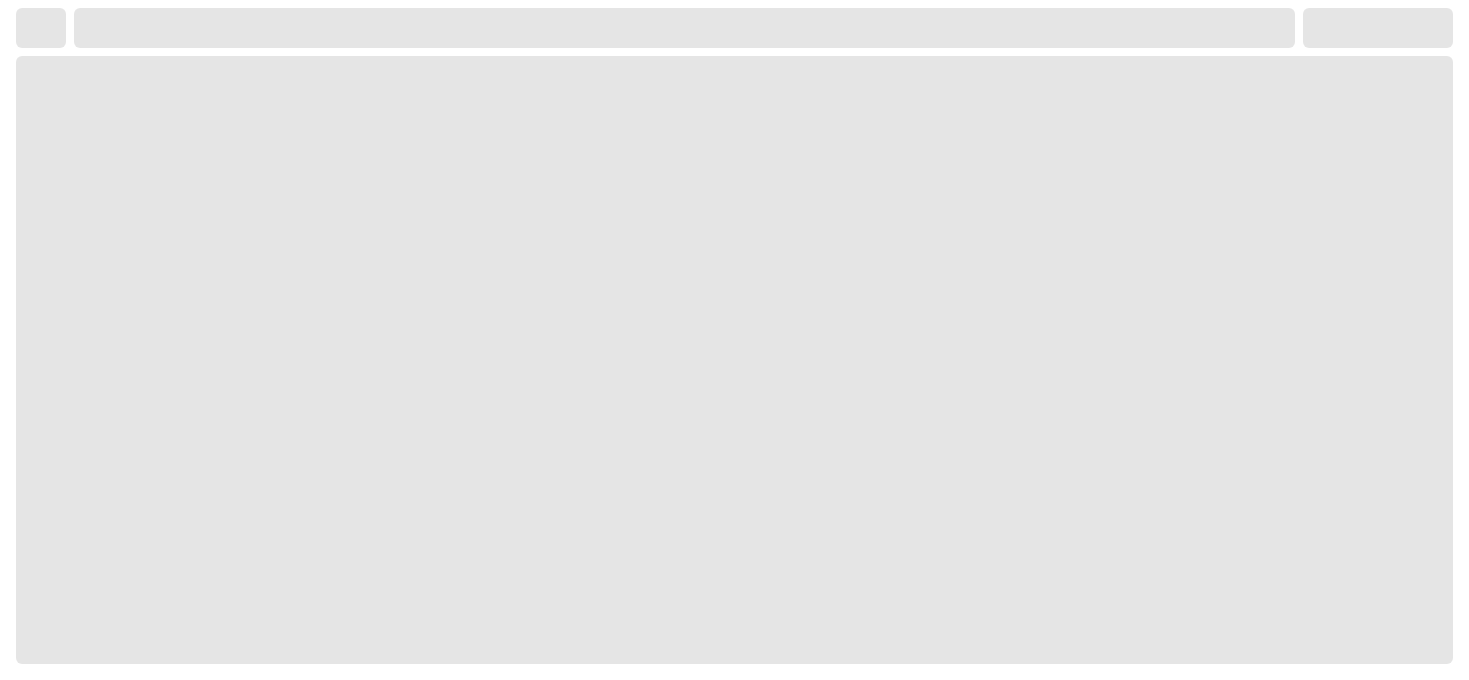 select on "**********" 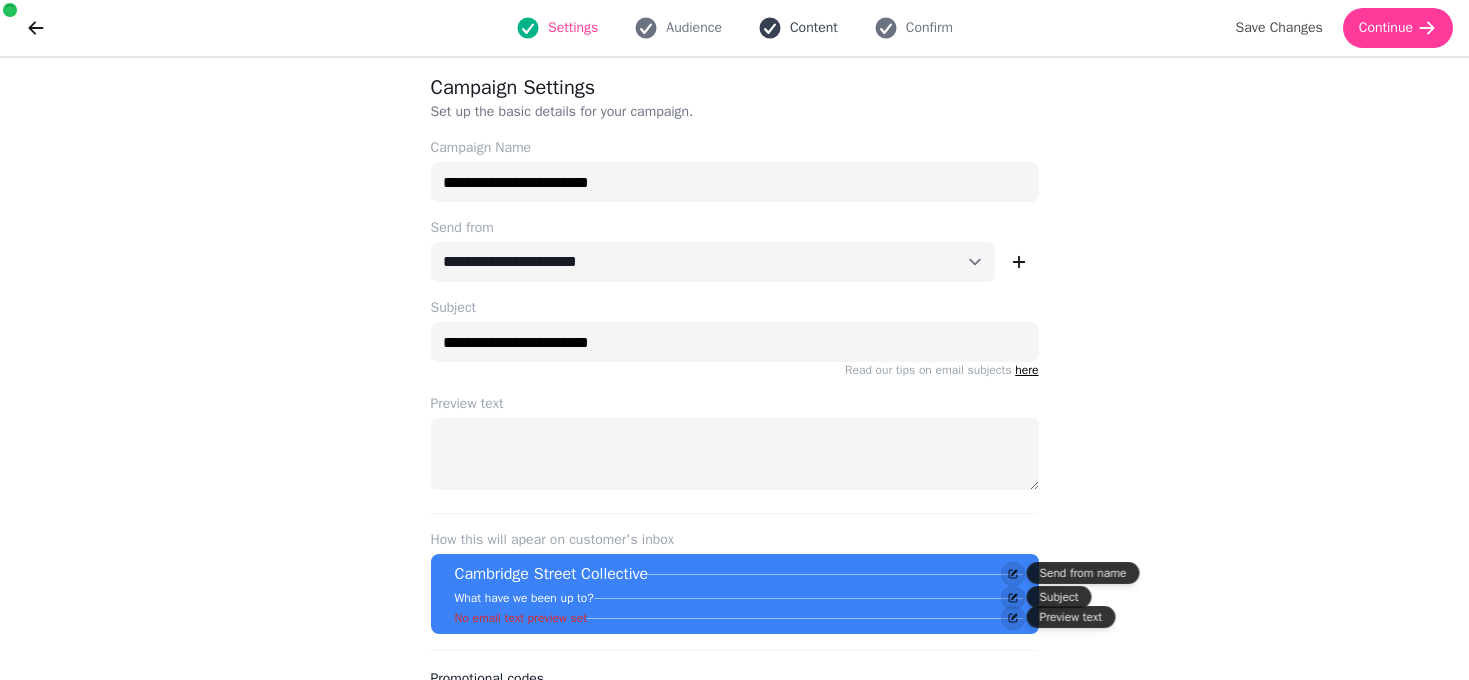 click on "Content" at bounding box center (814, 28) 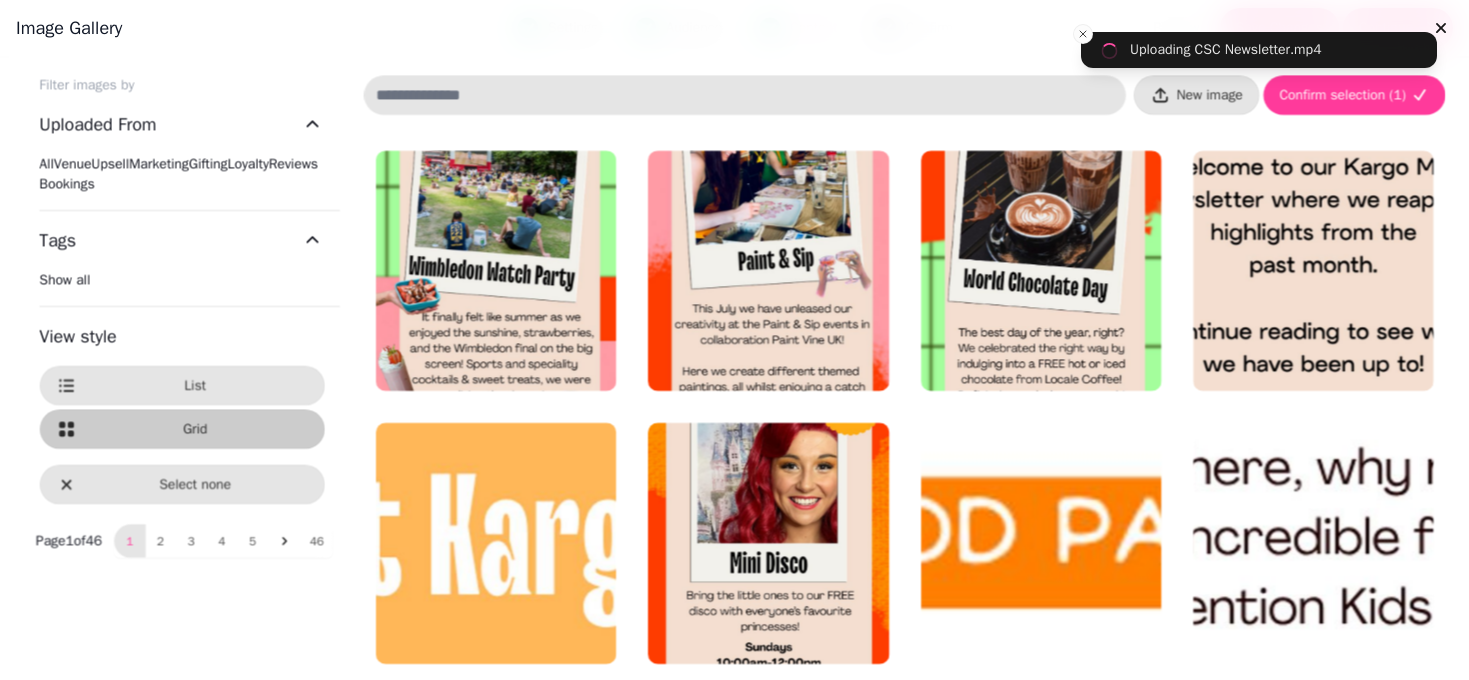 click on "Drop image to upload" at bounding box center [734, 368] 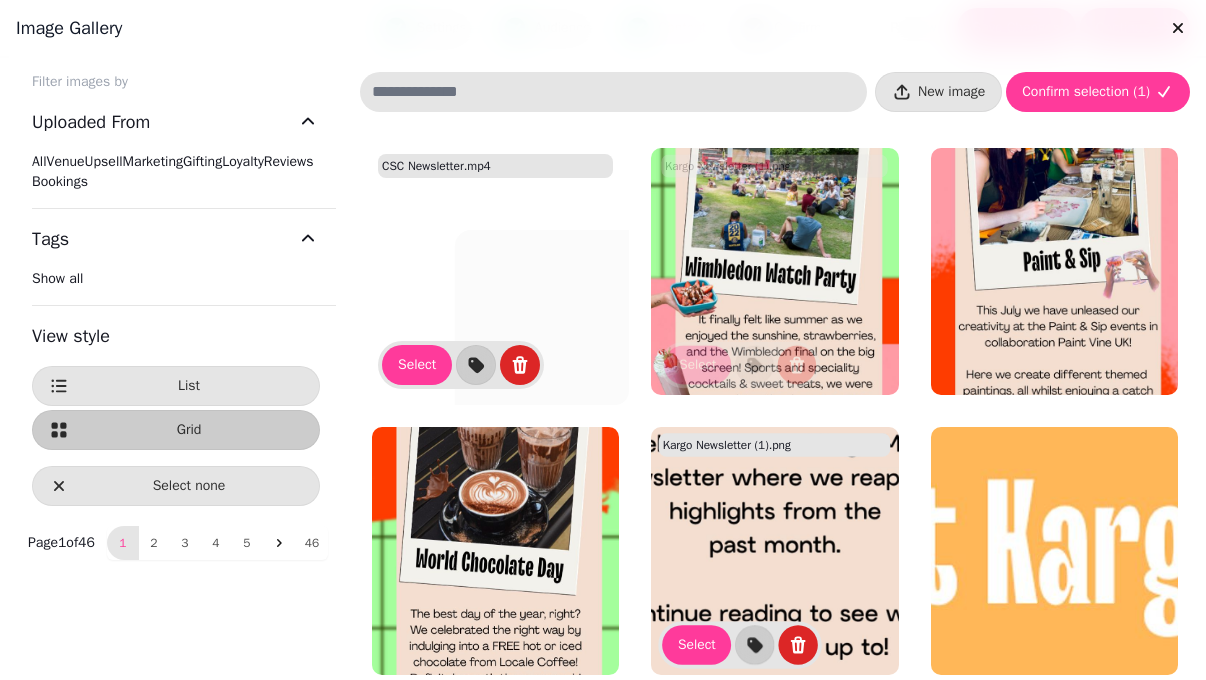 click at bounding box center [495, 271] 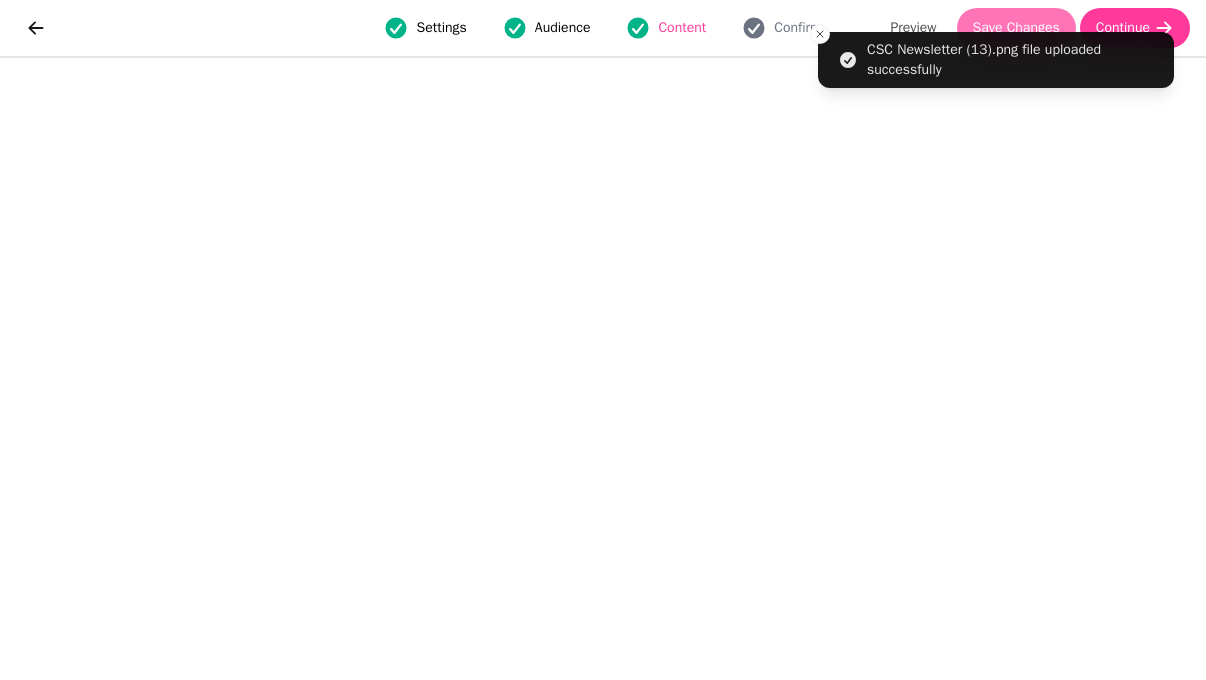 click on "Save Changes" at bounding box center [1016, 28] 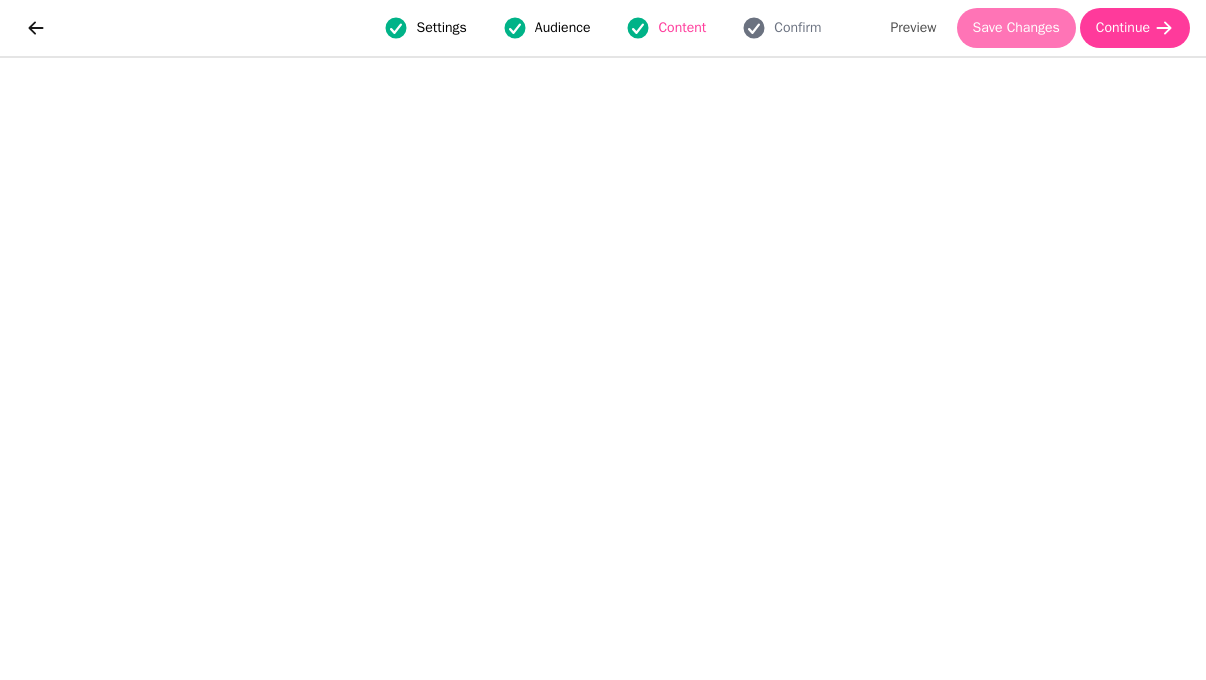 click on "Save Changes" at bounding box center (1016, 28) 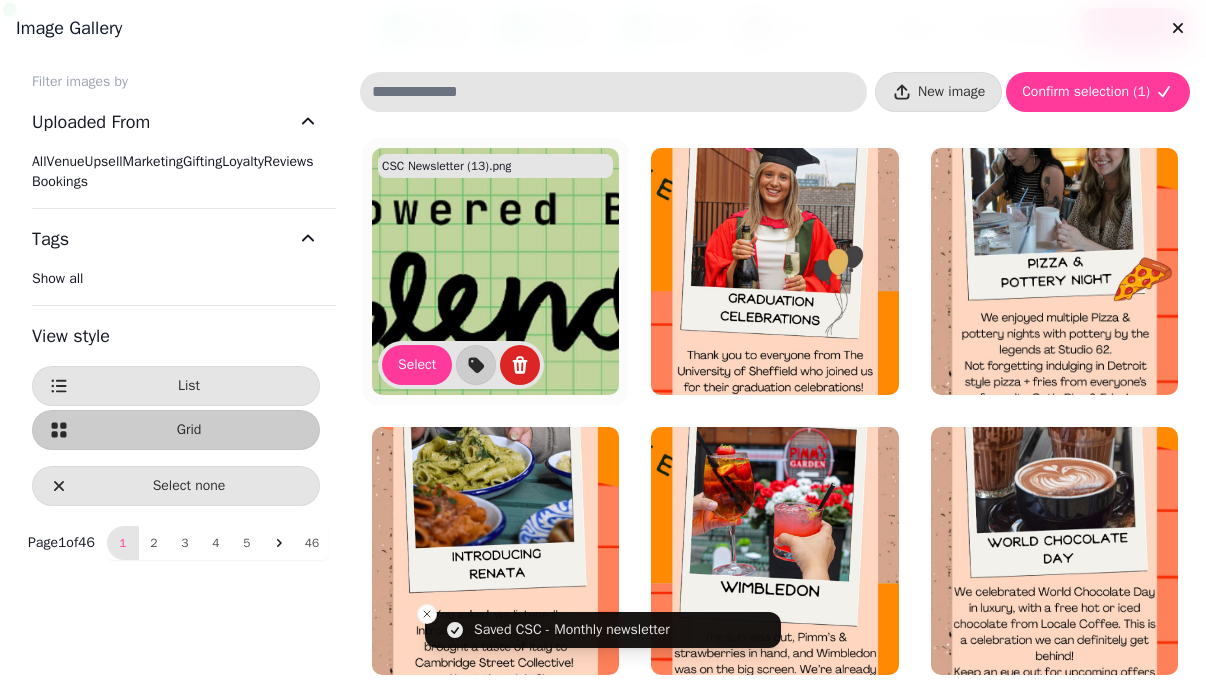 click at bounding box center [495, 271] 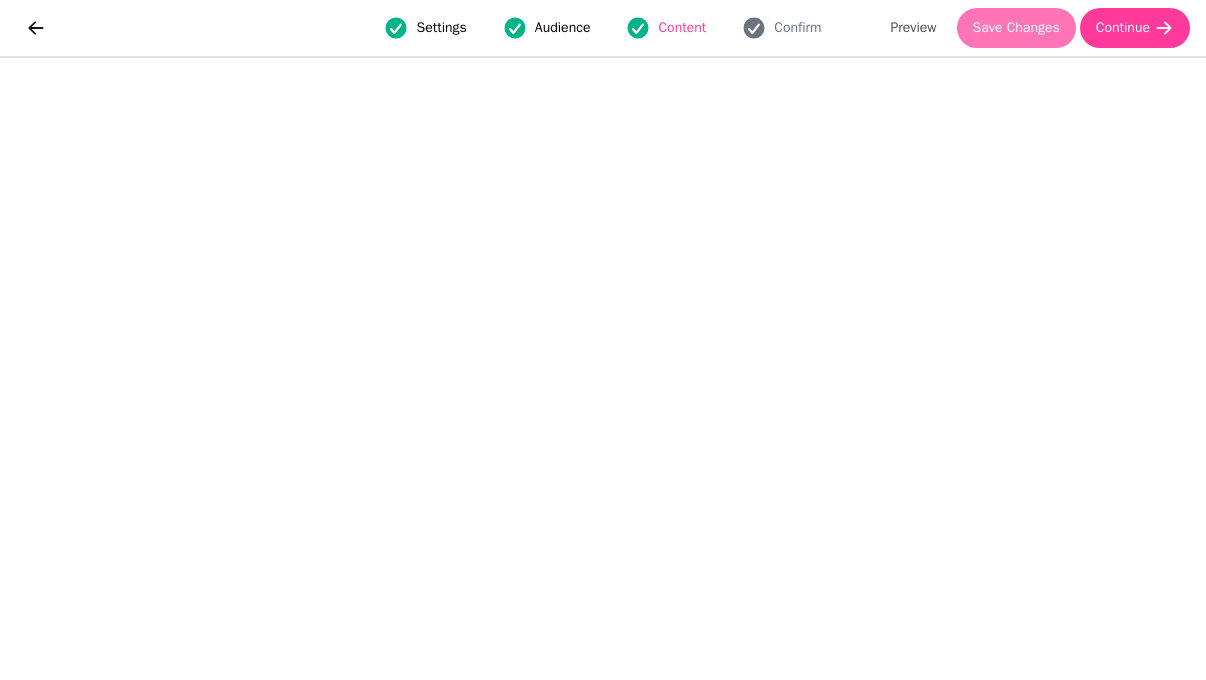 click on "Save Changes" at bounding box center (1016, 28) 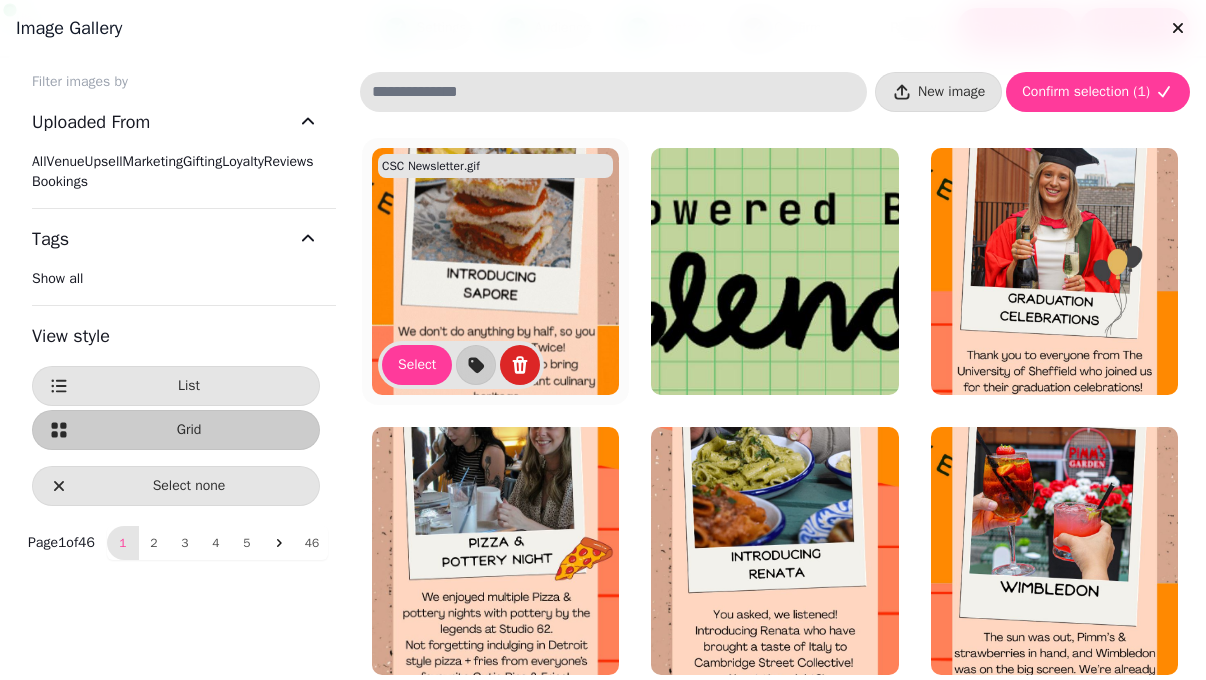 click at bounding box center (495, 271) 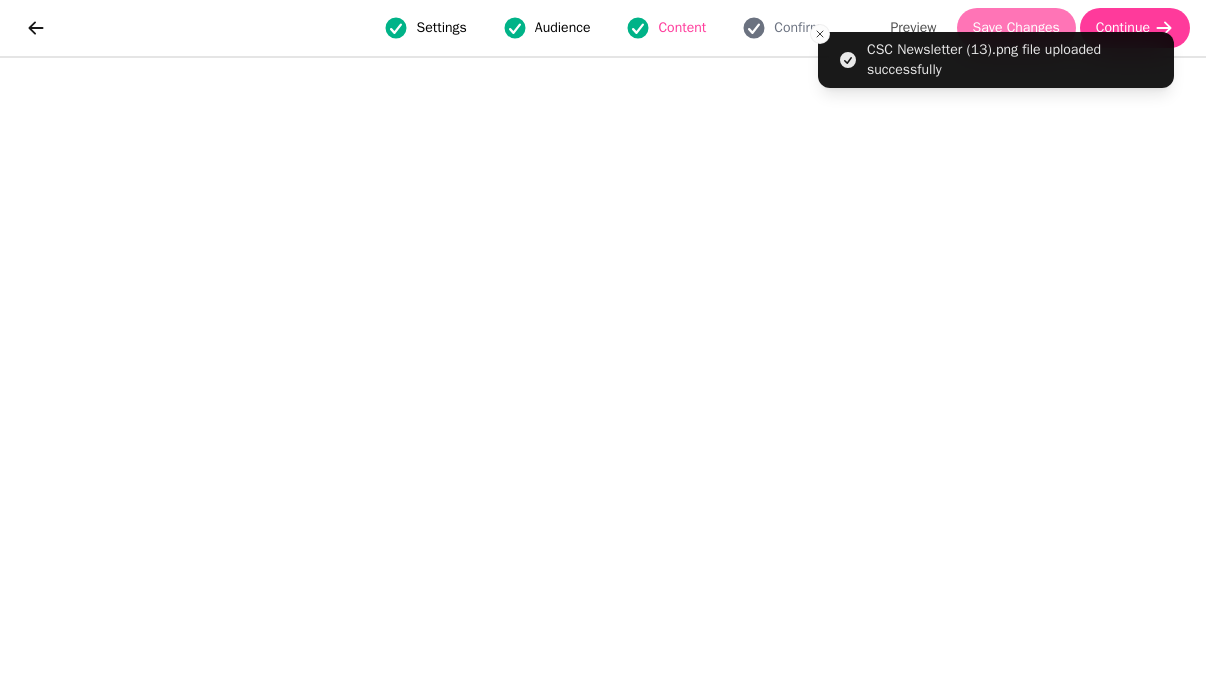 click on "Save Changes" at bounding box center (1016, 28) 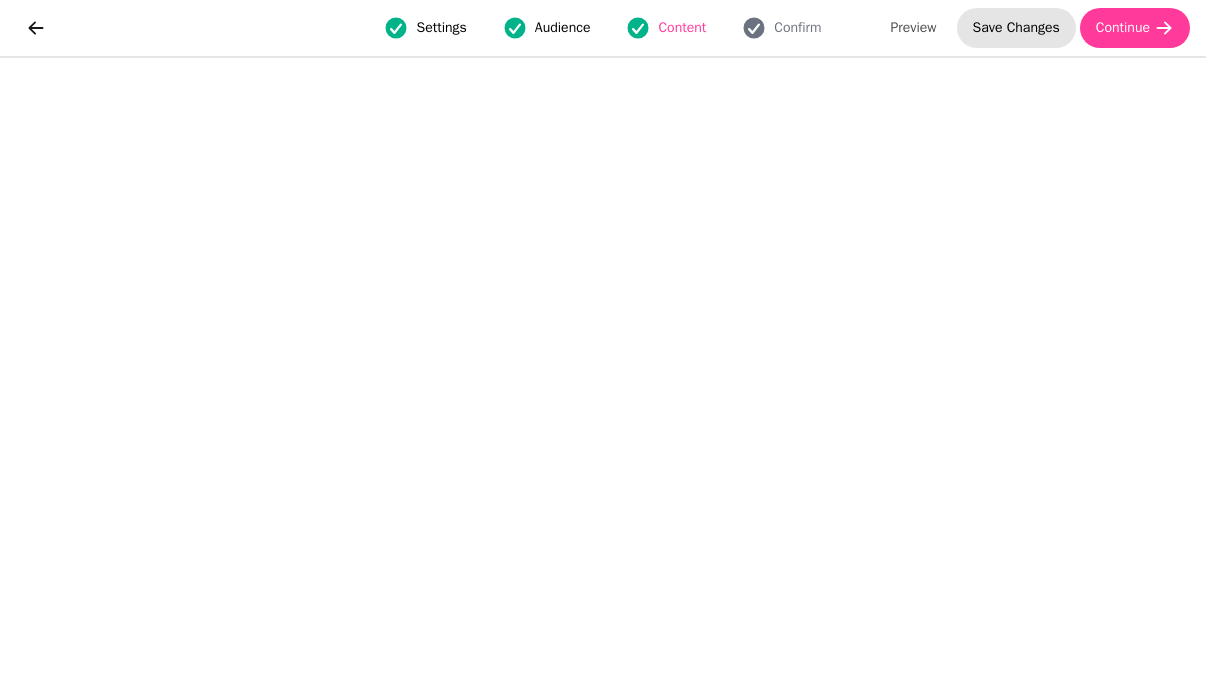 click on "Save Changes" at bounding box center (1016, 28) 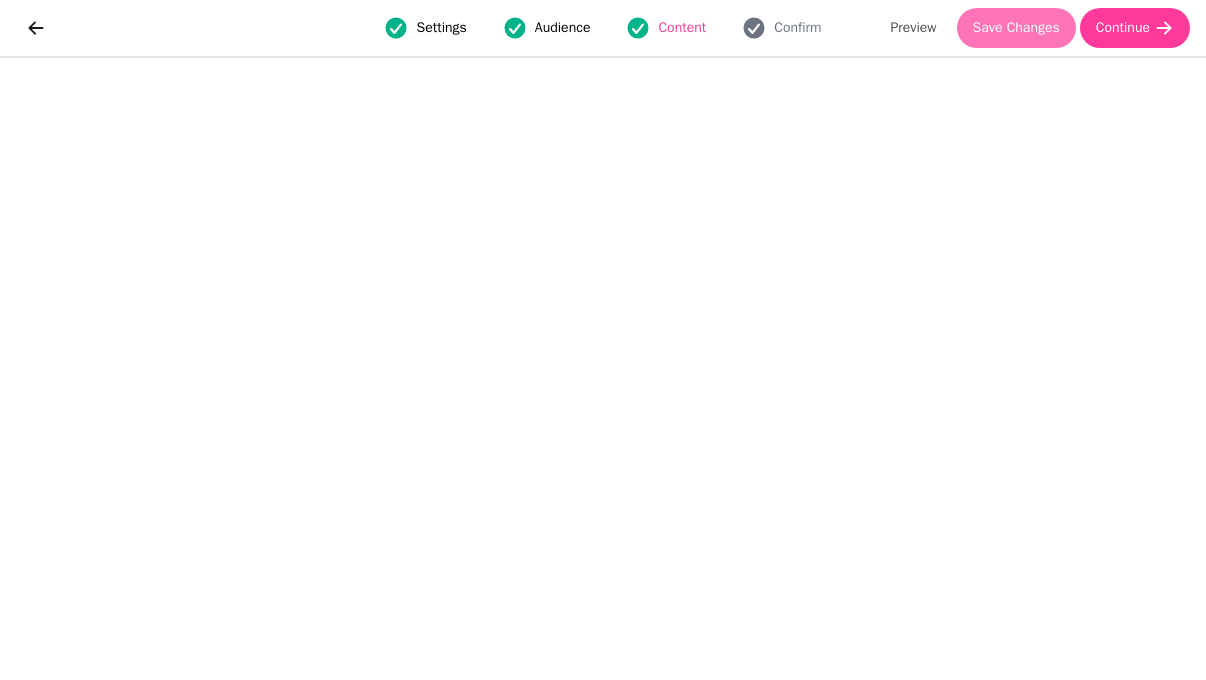 click on "Save Changes" at bounding box center [1016, 28] 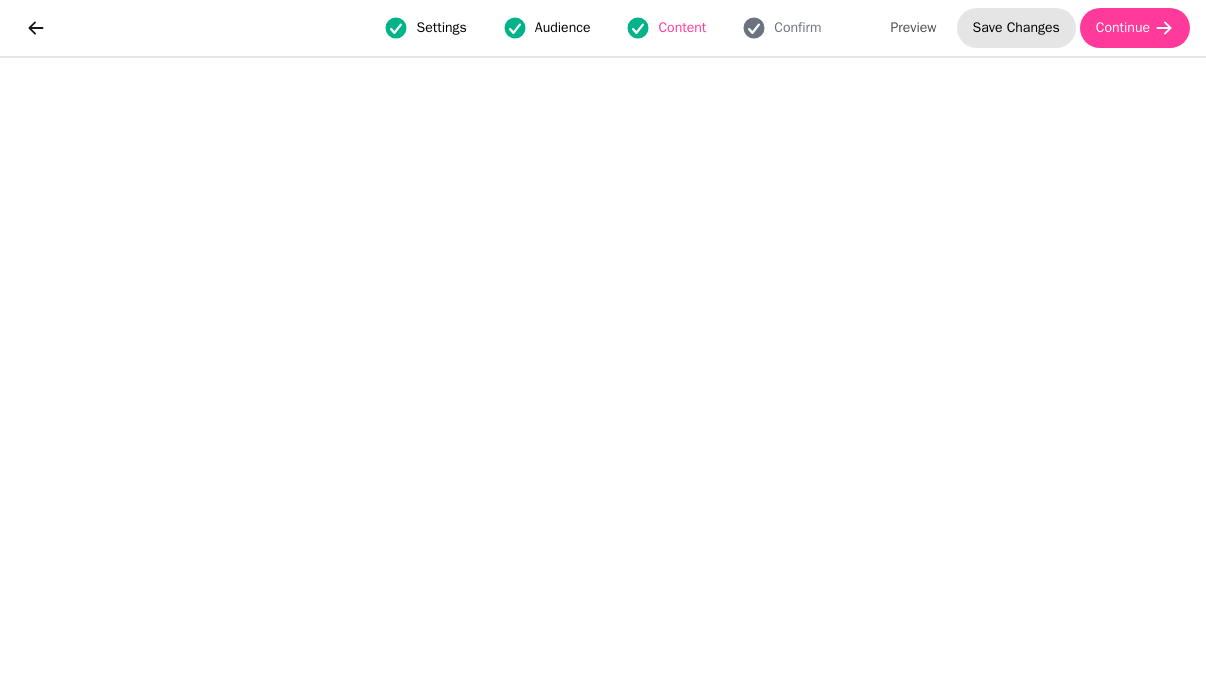 click on "Save Changes" at bounding box center (1016, 28) 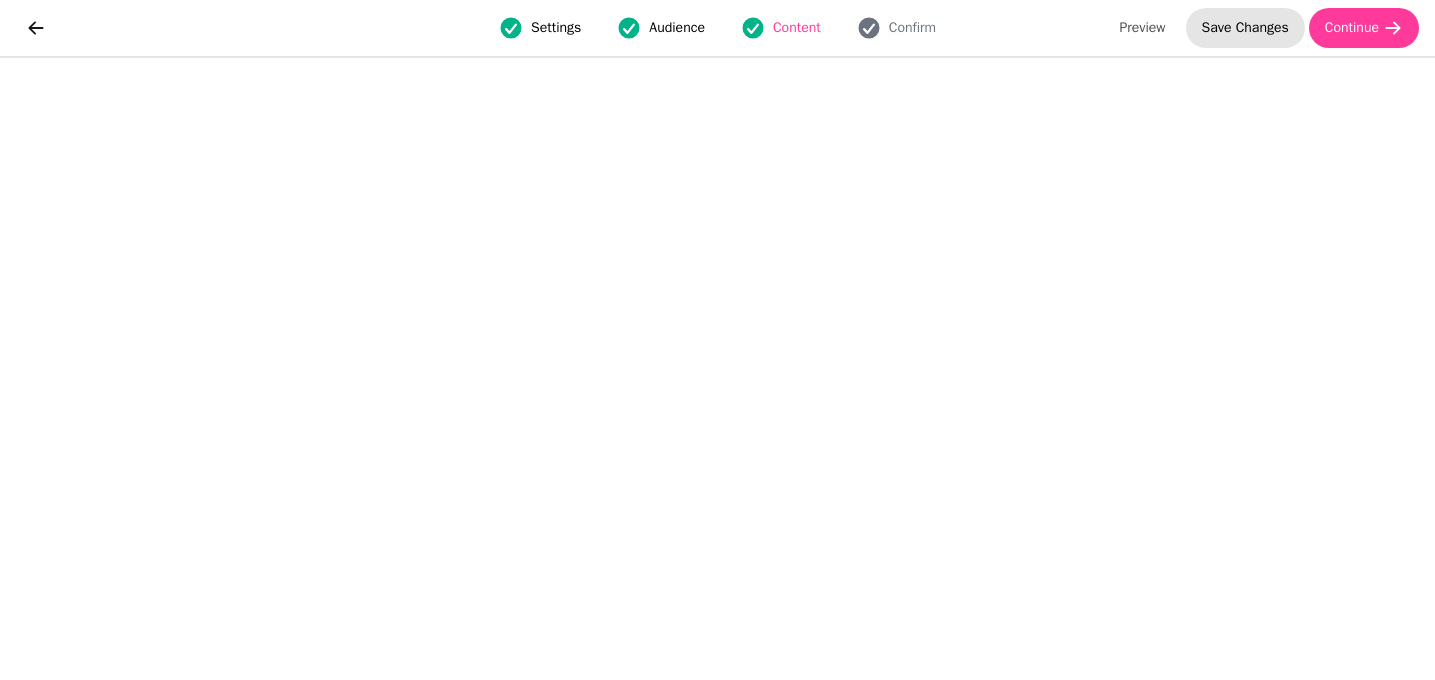 click on "Save Changes" at bounding box center (1245, 28) 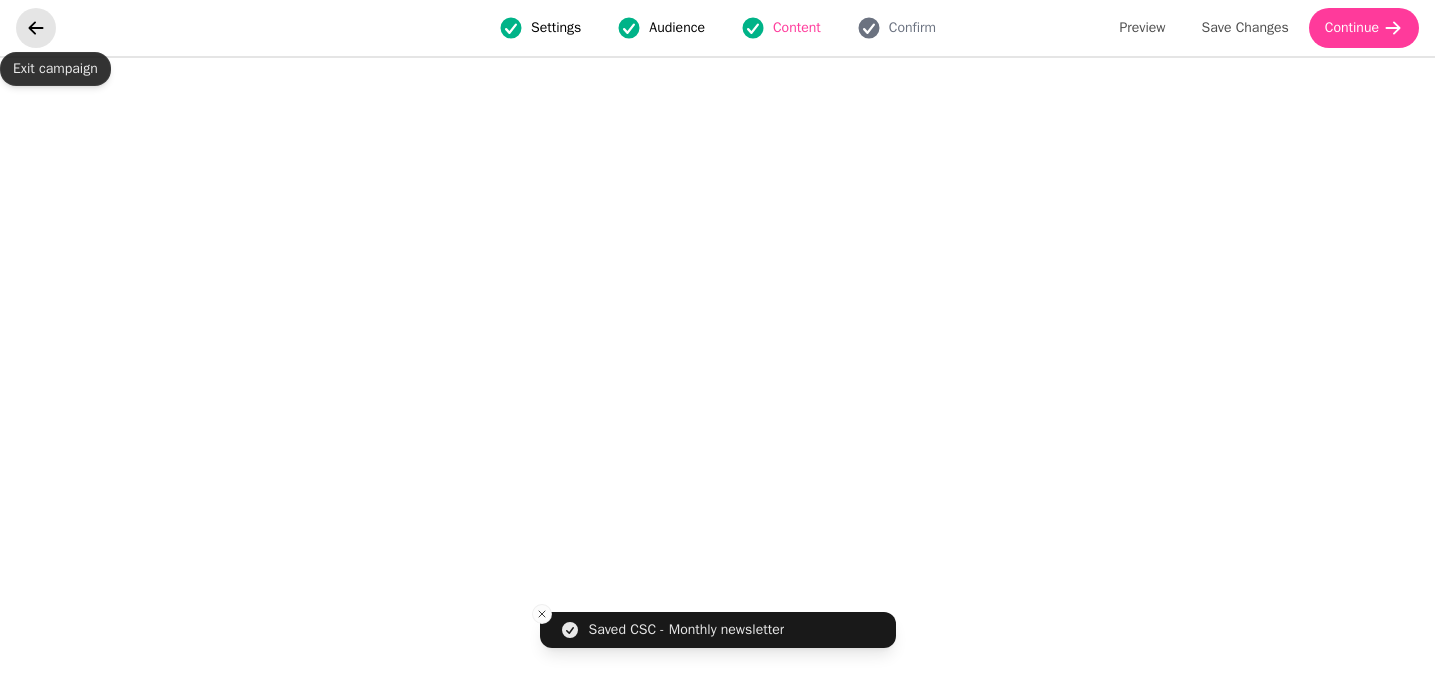 click at bounding box center [36, 28] 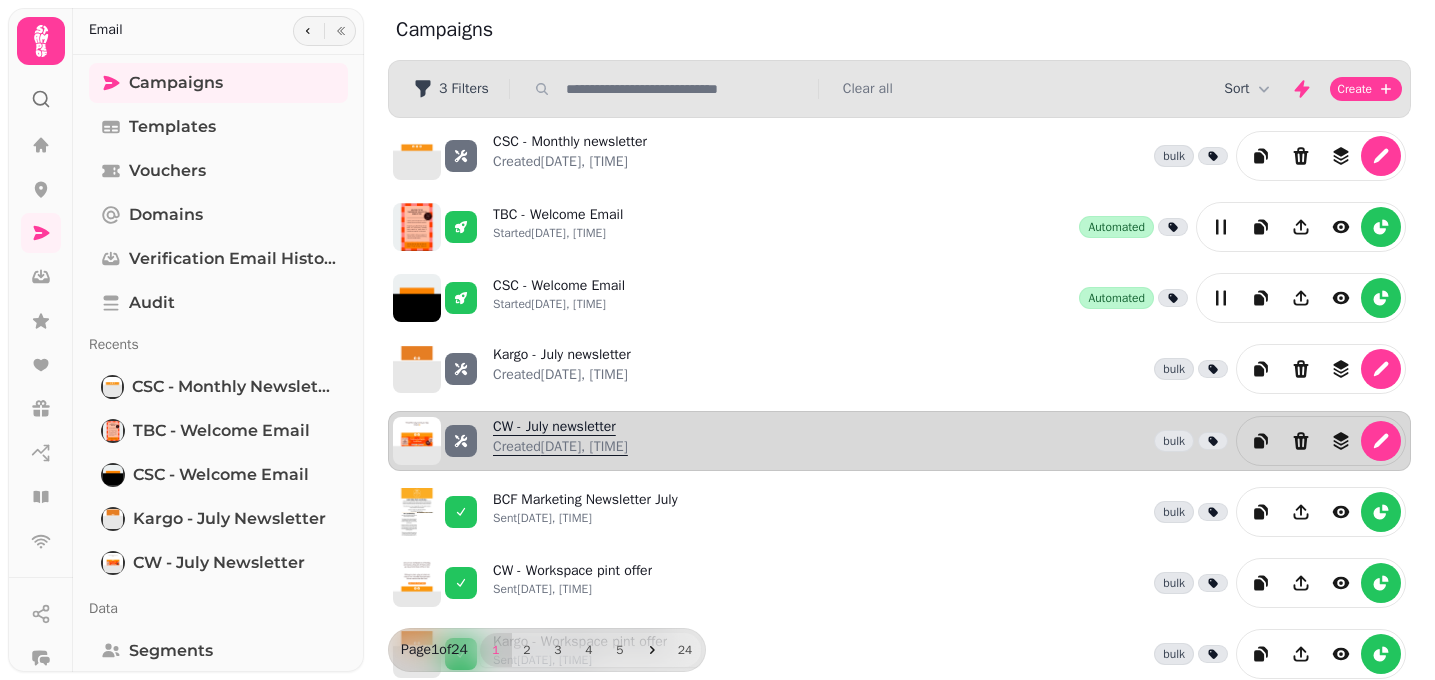 click on "CW - July newsletter Created  4th Aug-25, 3:13 pm" at bounding box center [560, 441] 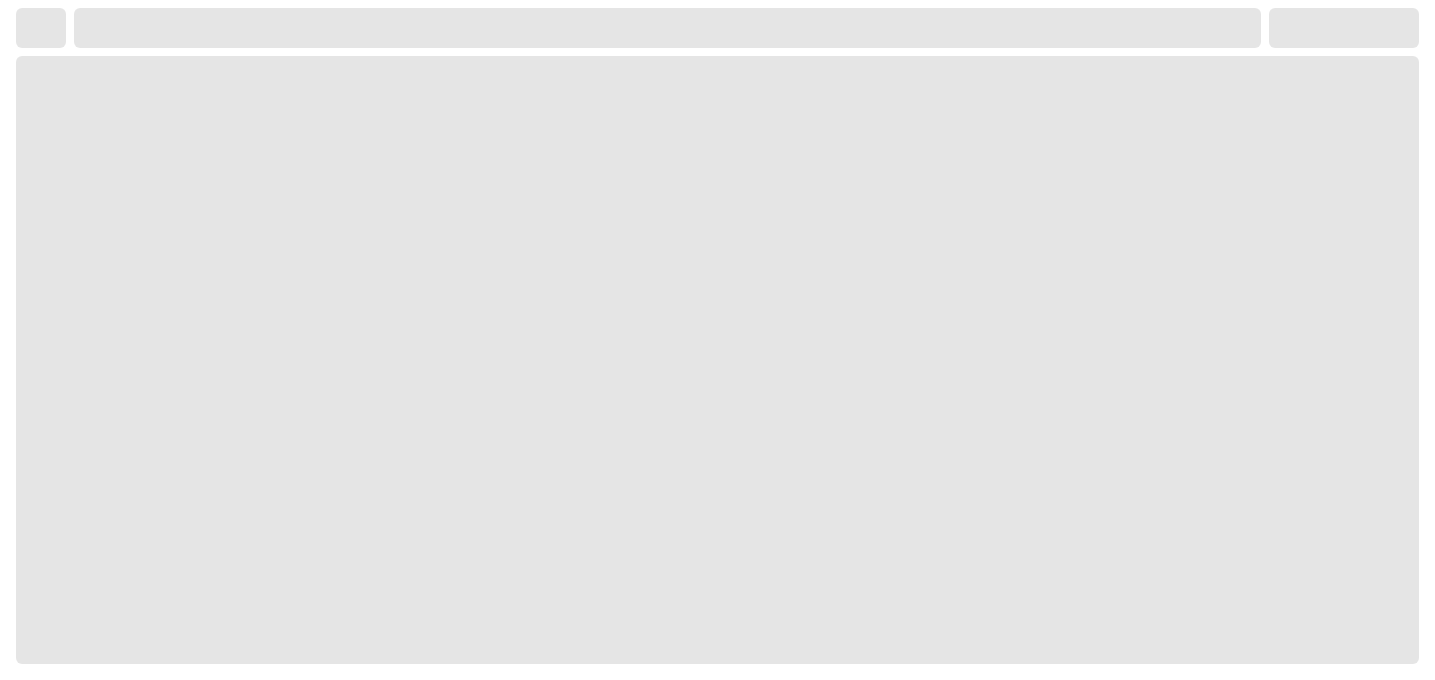select on "**********" 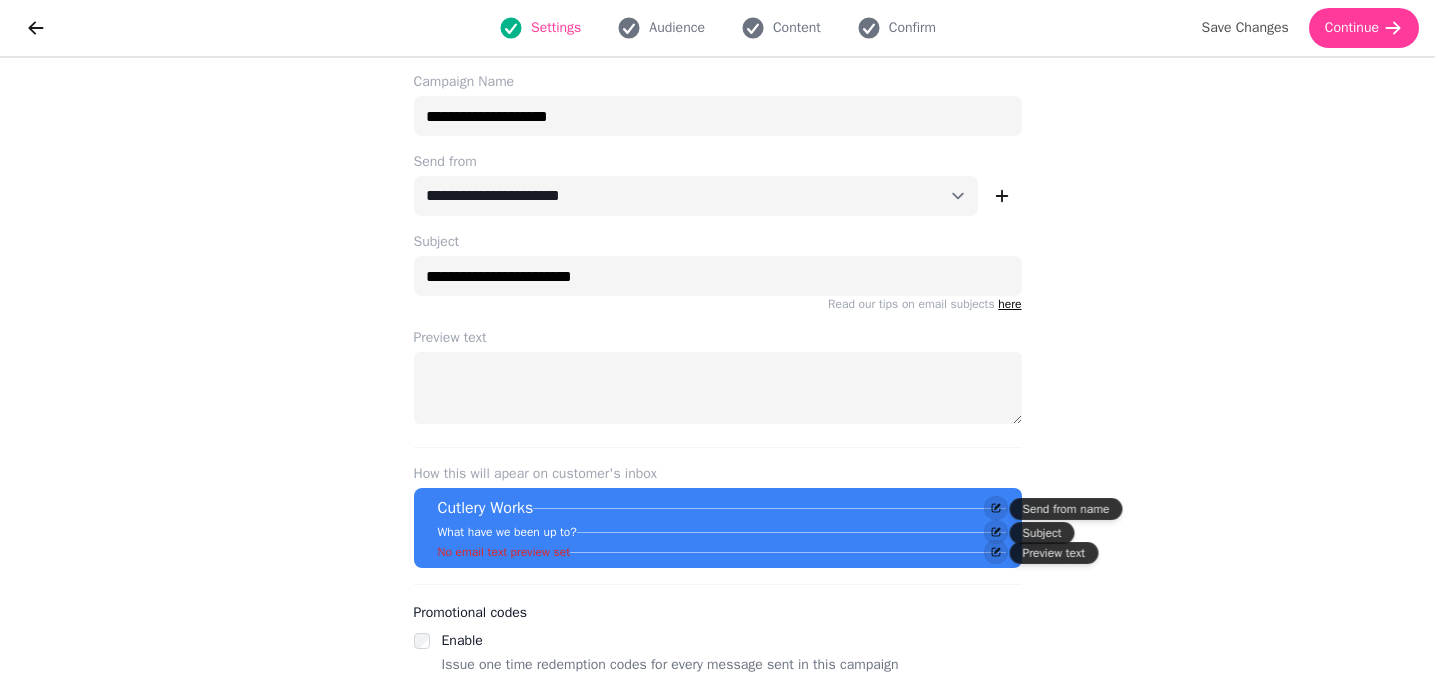 scroll, scrollTop: 64, scrollLeft: 0, axis: vertical 